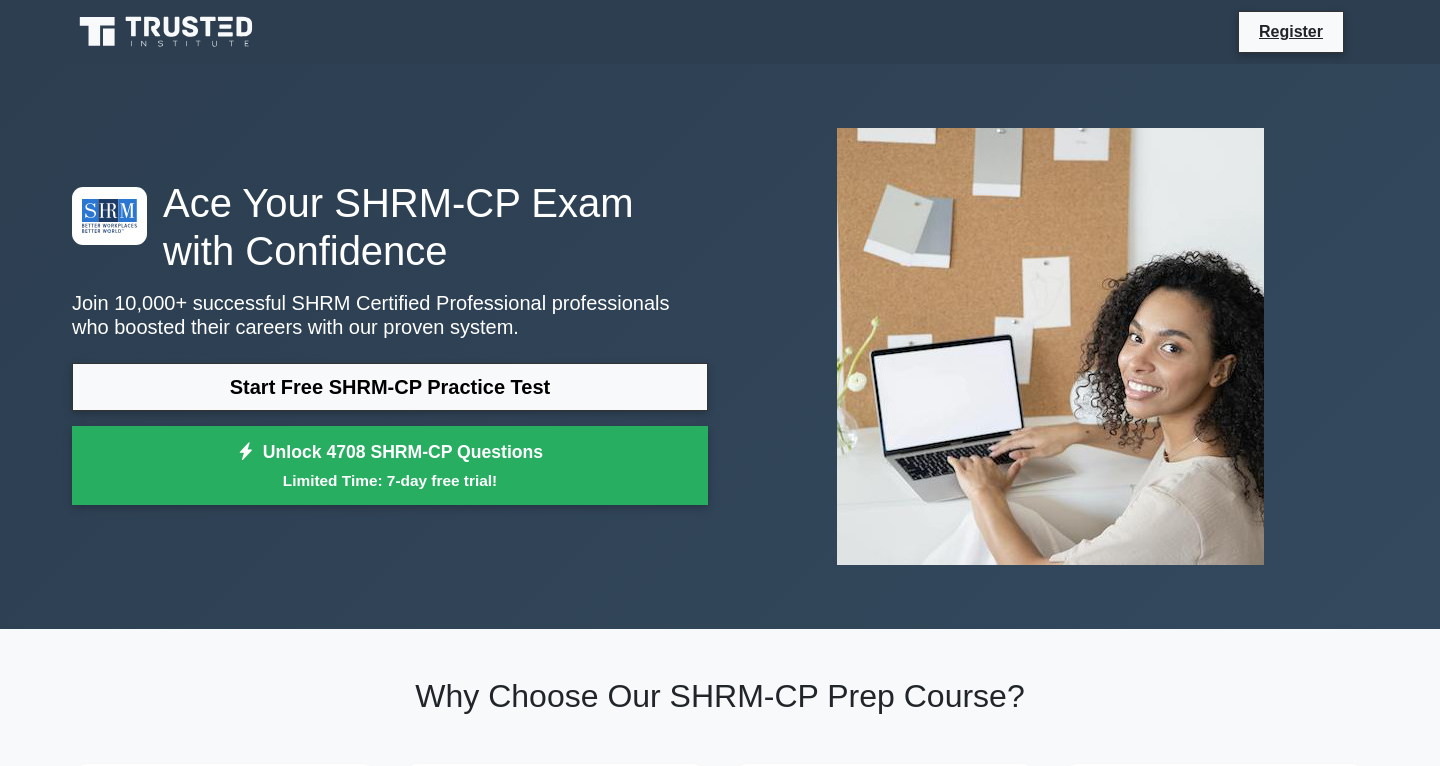 scroll, scrollTop: 0, scrollLeft: 0, axis: both 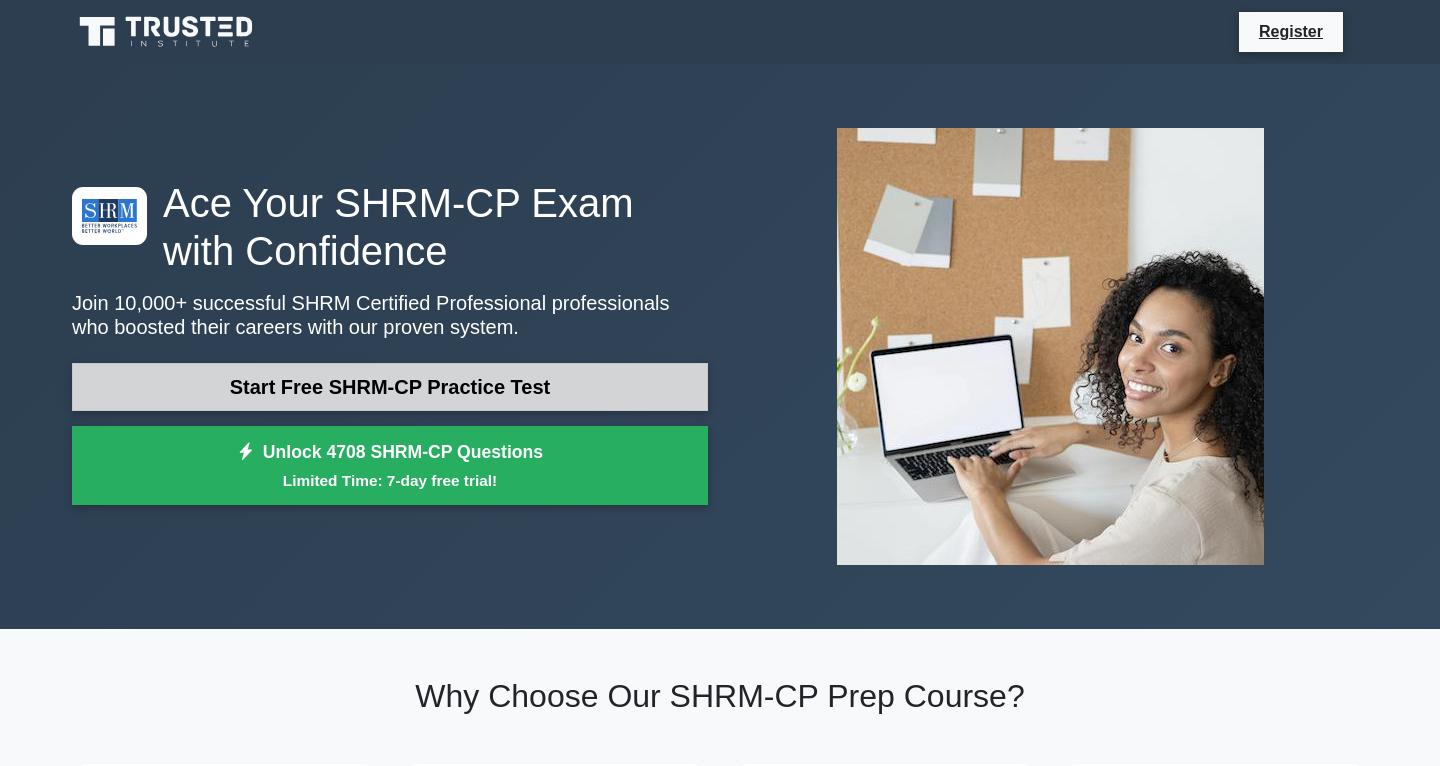 click on "Start Free SHRM-CP Practice Test" at bounding box center [390, 387] 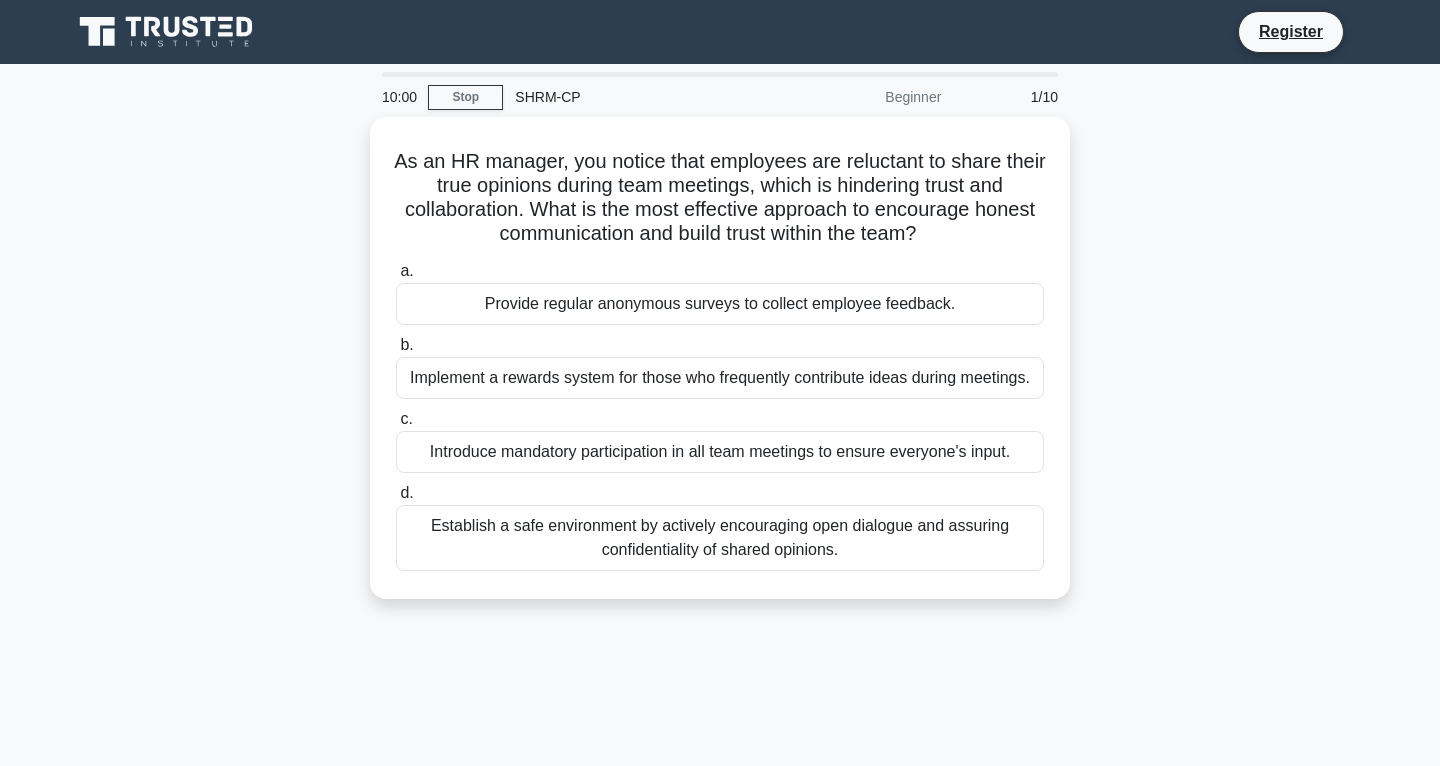 scroll, scrollTop: 0, scrollLeft: 0, axis: both 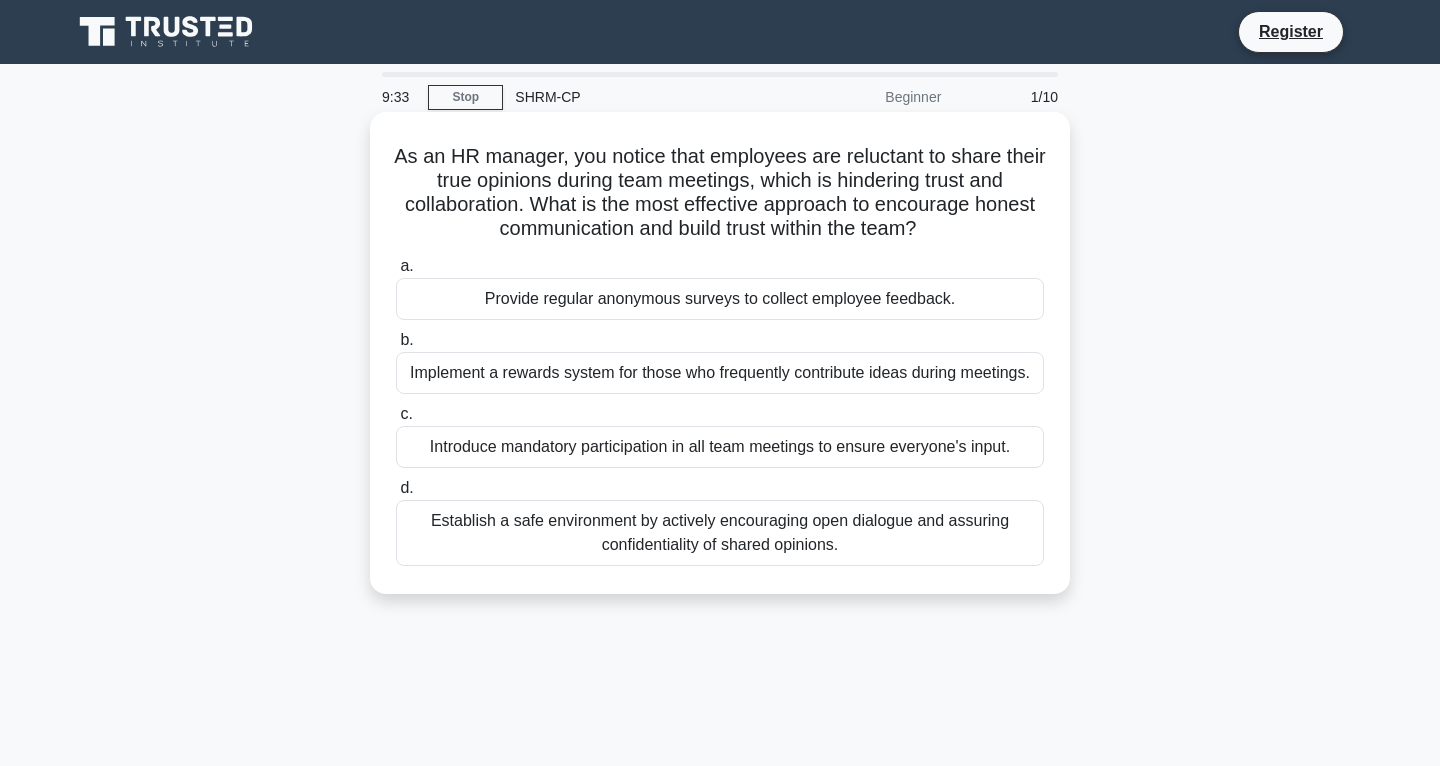 click on "Establish a safe environment by actively encouraging open dialogue and assuring confidentiality of shared opinions." at bounding box center [720, 533] 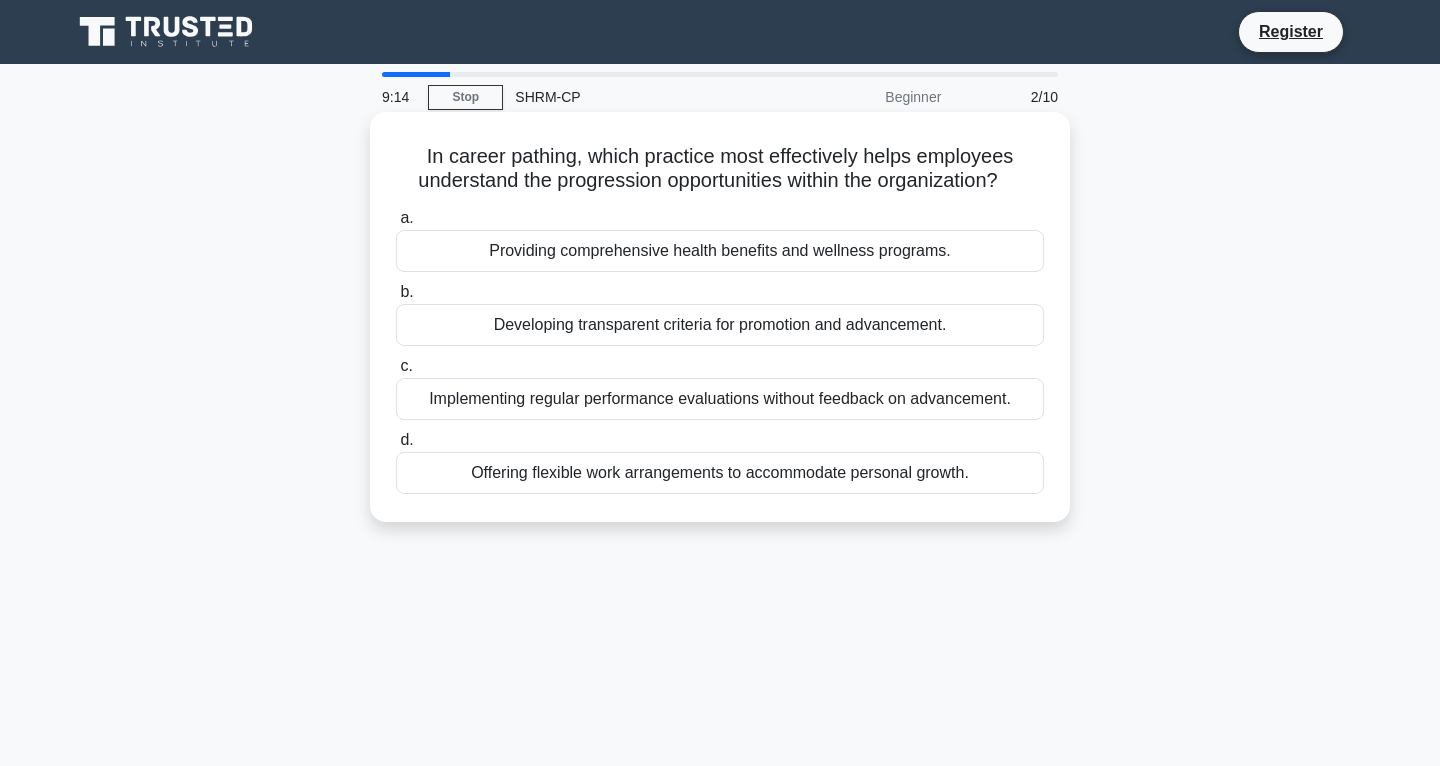 click on "Developing transparent criteria for promotion and advancement." at bounding box center (720, 325) 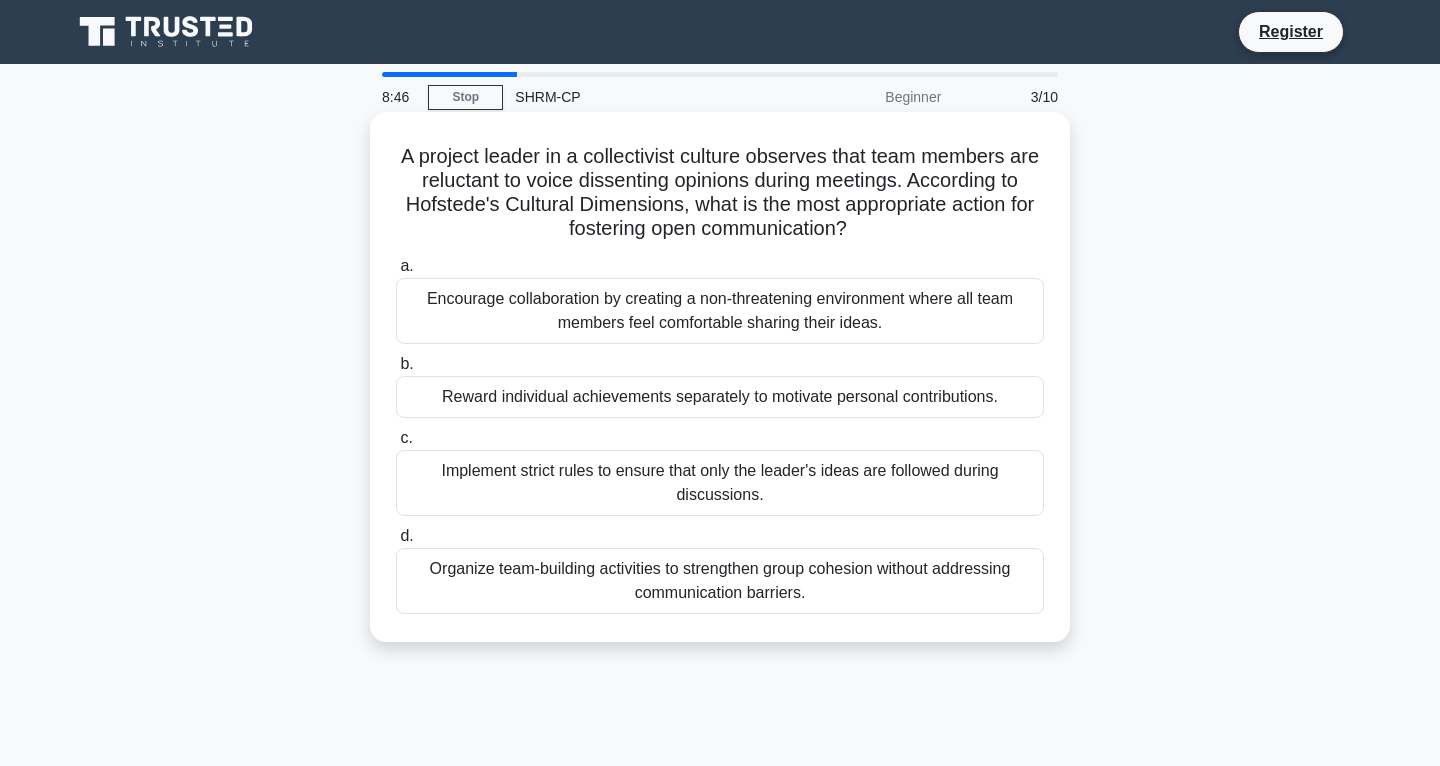 click on "Encourage collaboration by creating a non-threatening environment where all team members feel comfortable sharing their ideas." at bounding box center (720, 311) 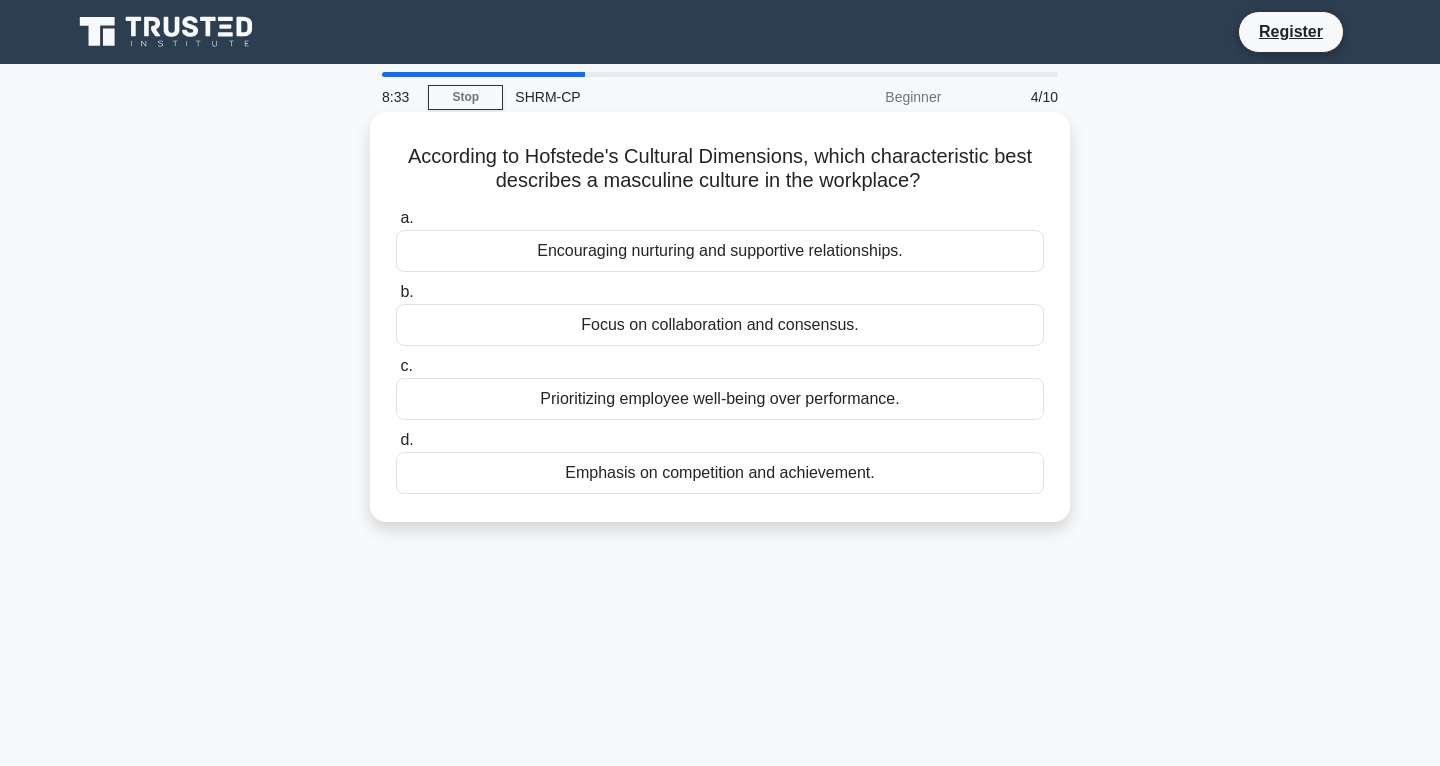 click on "Emphasis on competition and achievement." at bounding box center (720, 473) 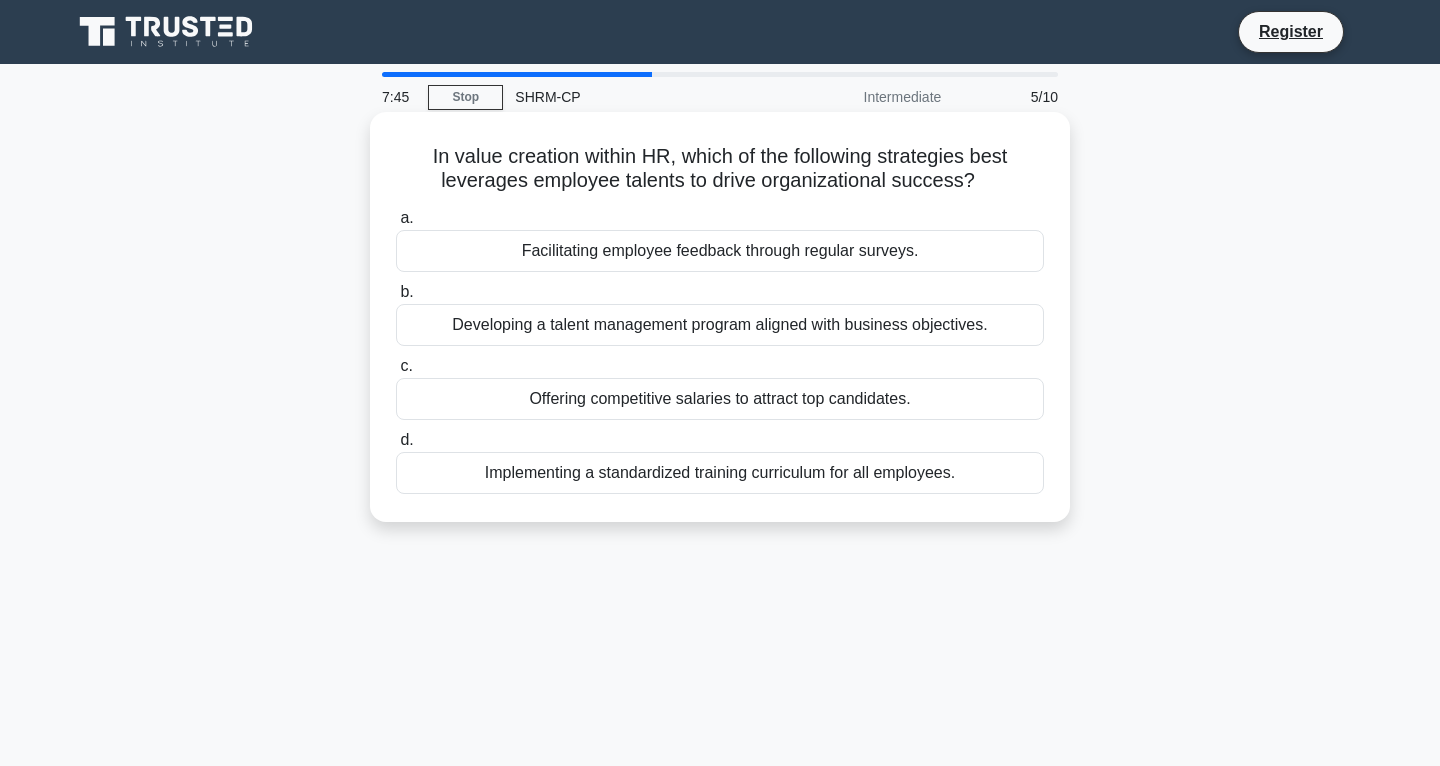 click on "Developing a talent management program aligned with business objectives." at bounding box center [720, 325] 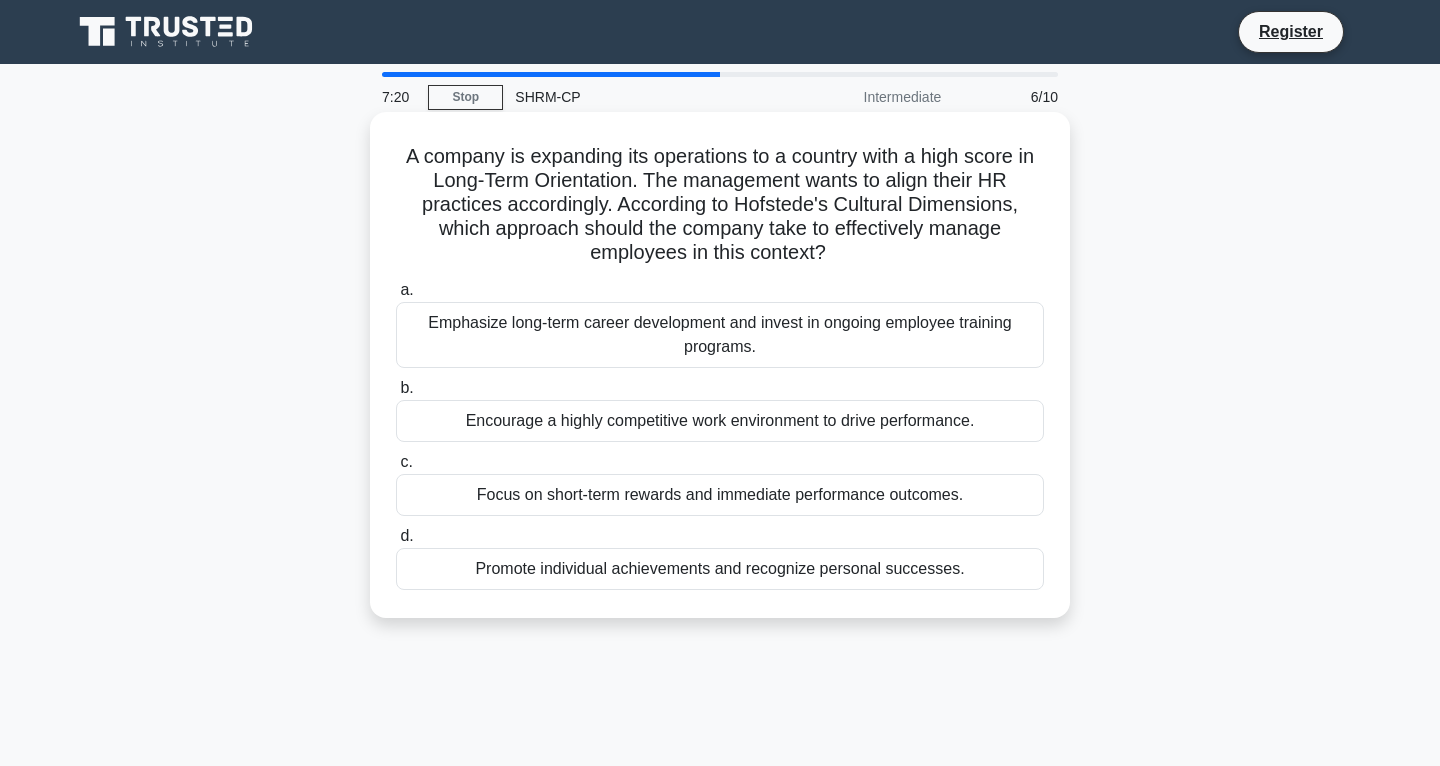 click on "Emphasize long-term career development and invest in ongoing employee training programs." at bounding box center [720, 335] 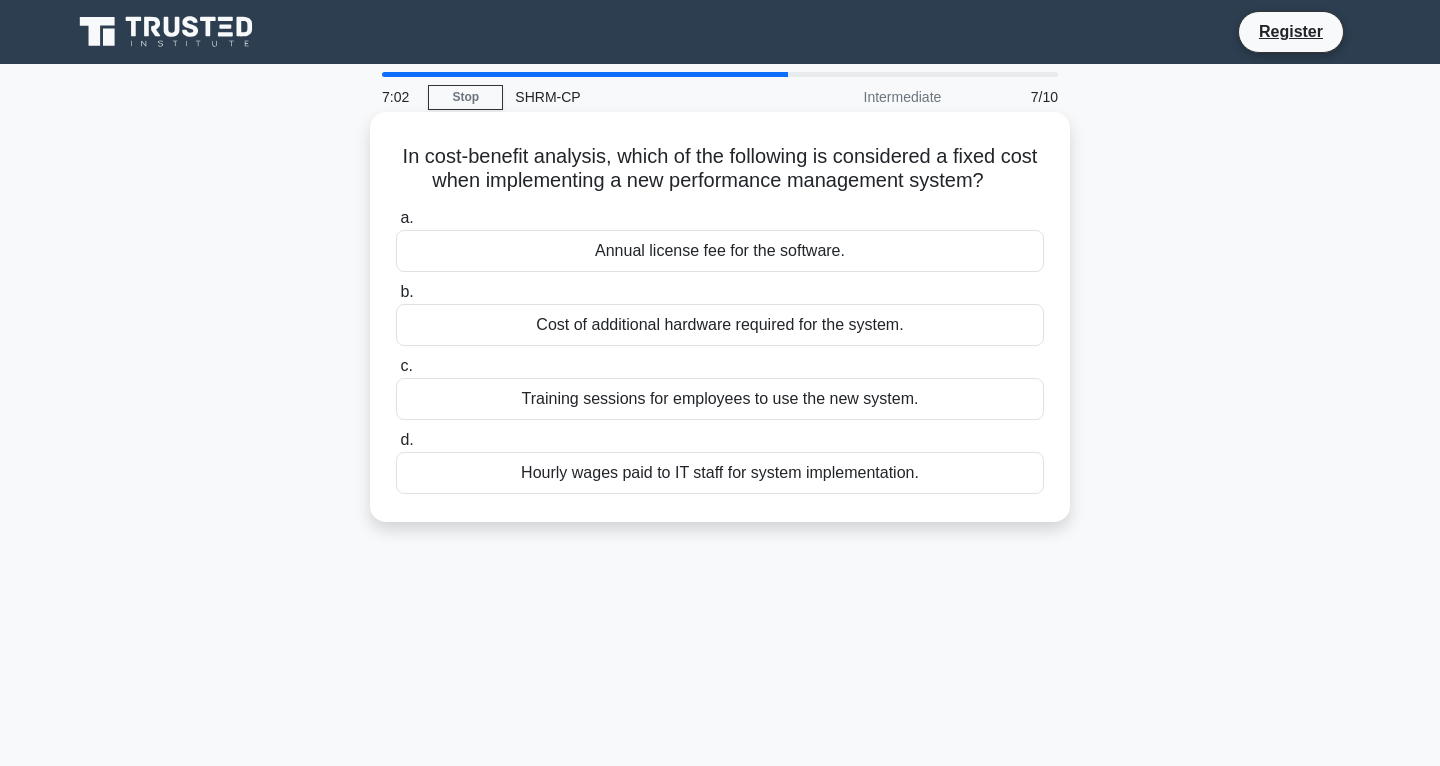 click on "Annual license fee for the software." at bounding box center (720, 251) 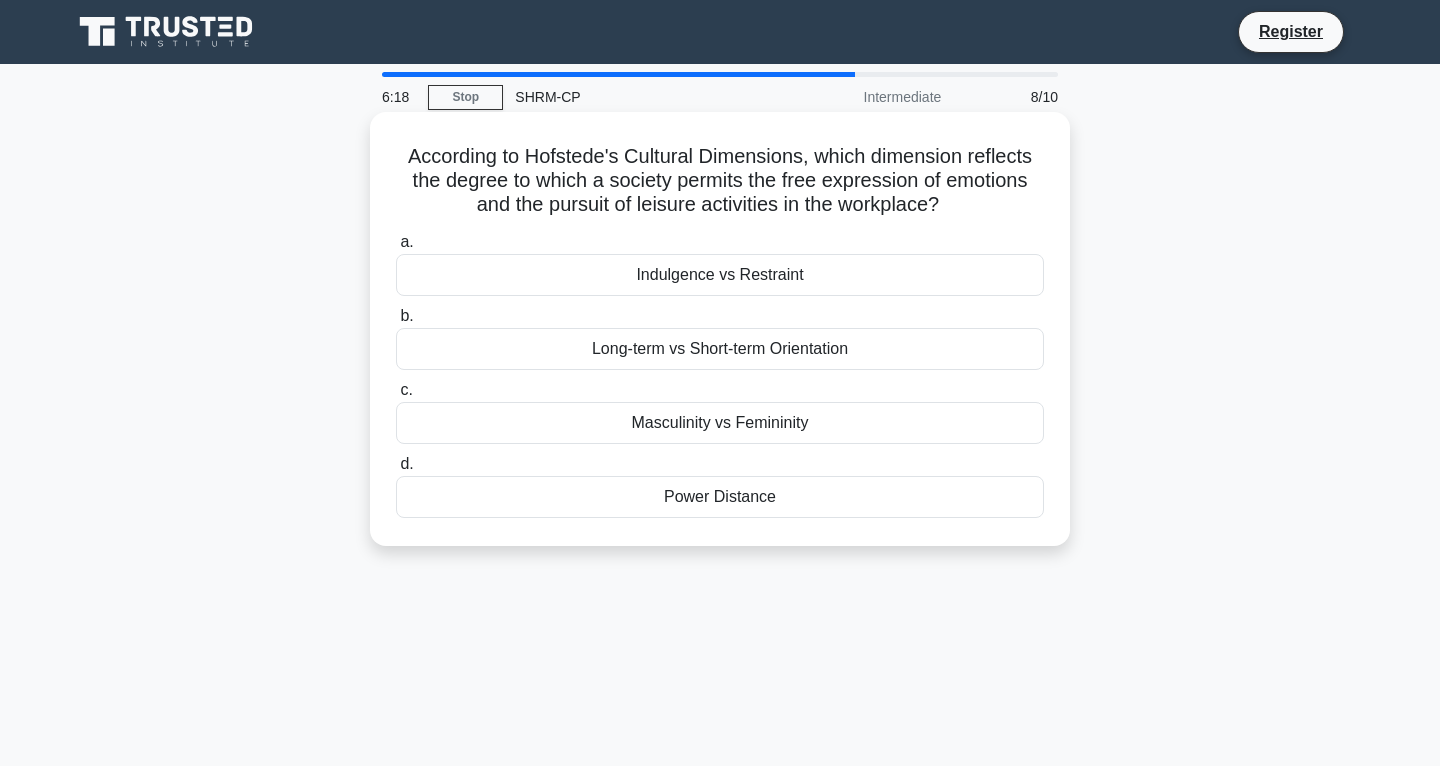 click on "Indulgence vs Restraint" at bounding box center [720, 275] 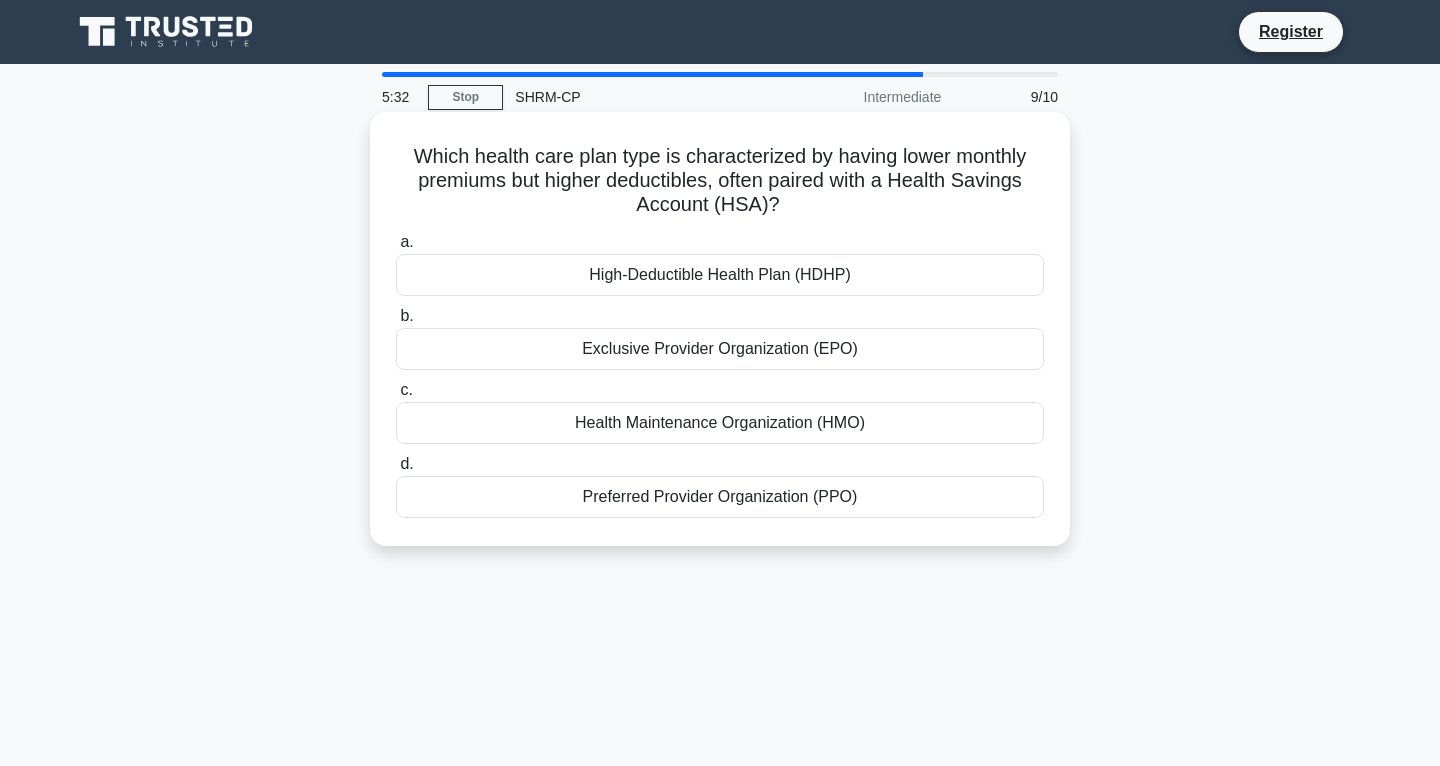 click on "Health Maintenance Organization (HMO)" at bounding box center [720, 423] 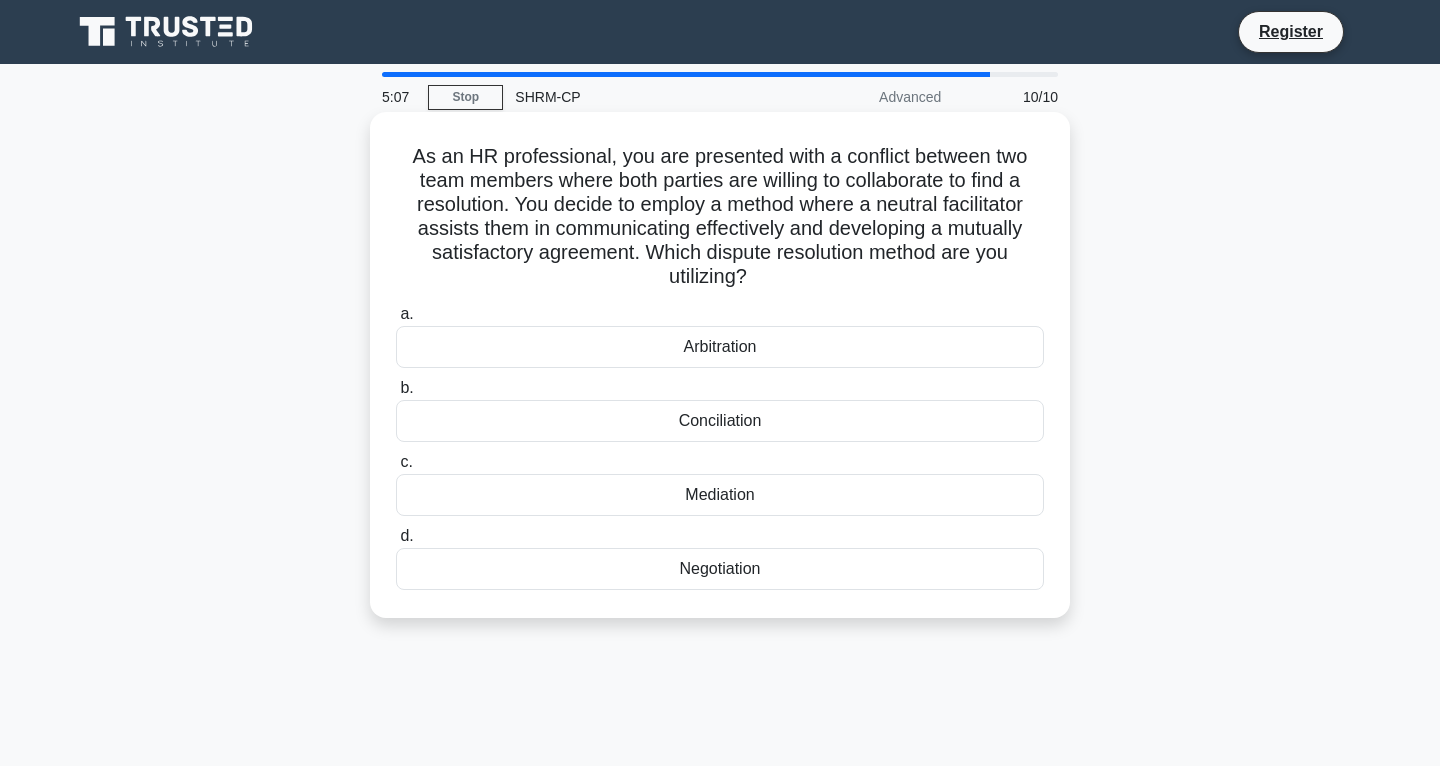 click on "Mediation" at bounding box center [720, 495] 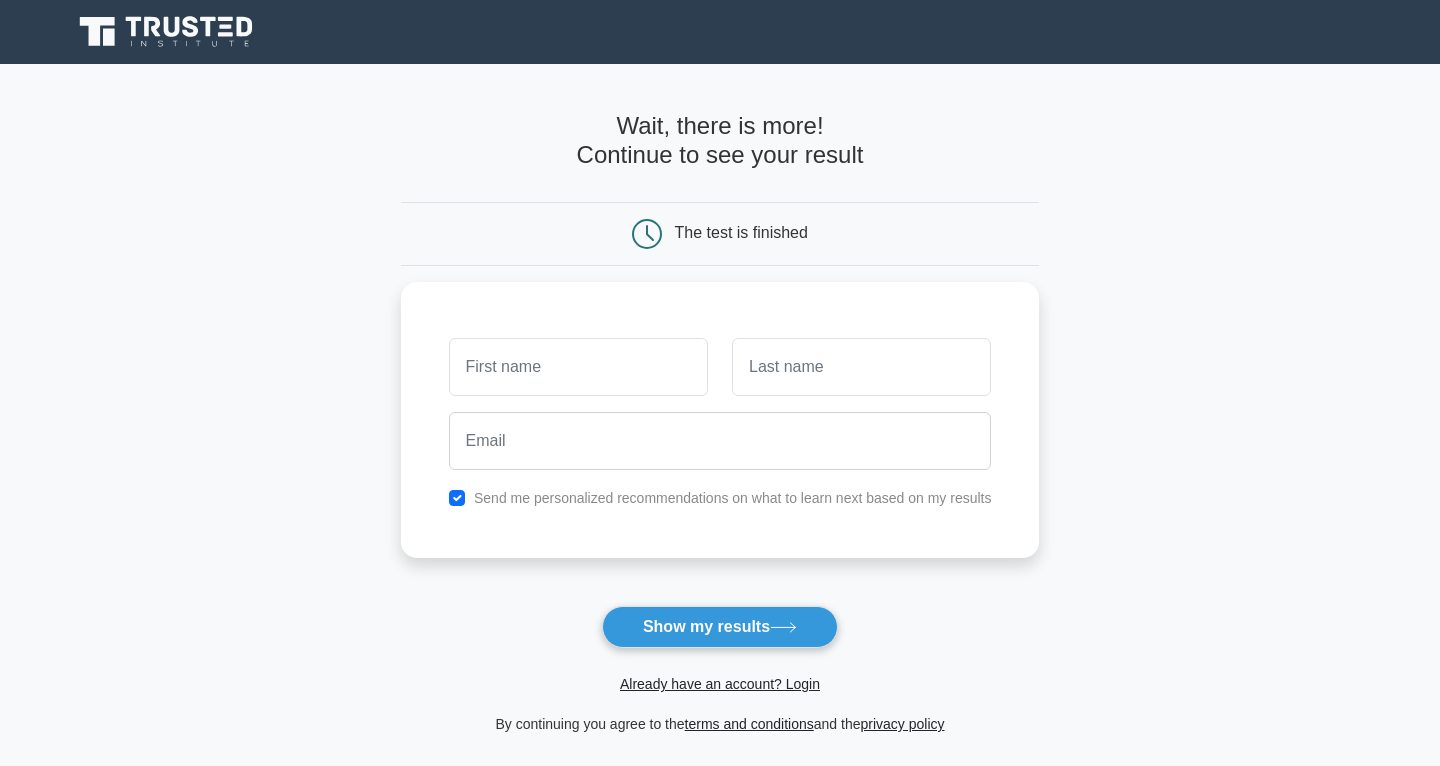 scroll, scrollTop: 0, scrollLeft: 0, axis: both 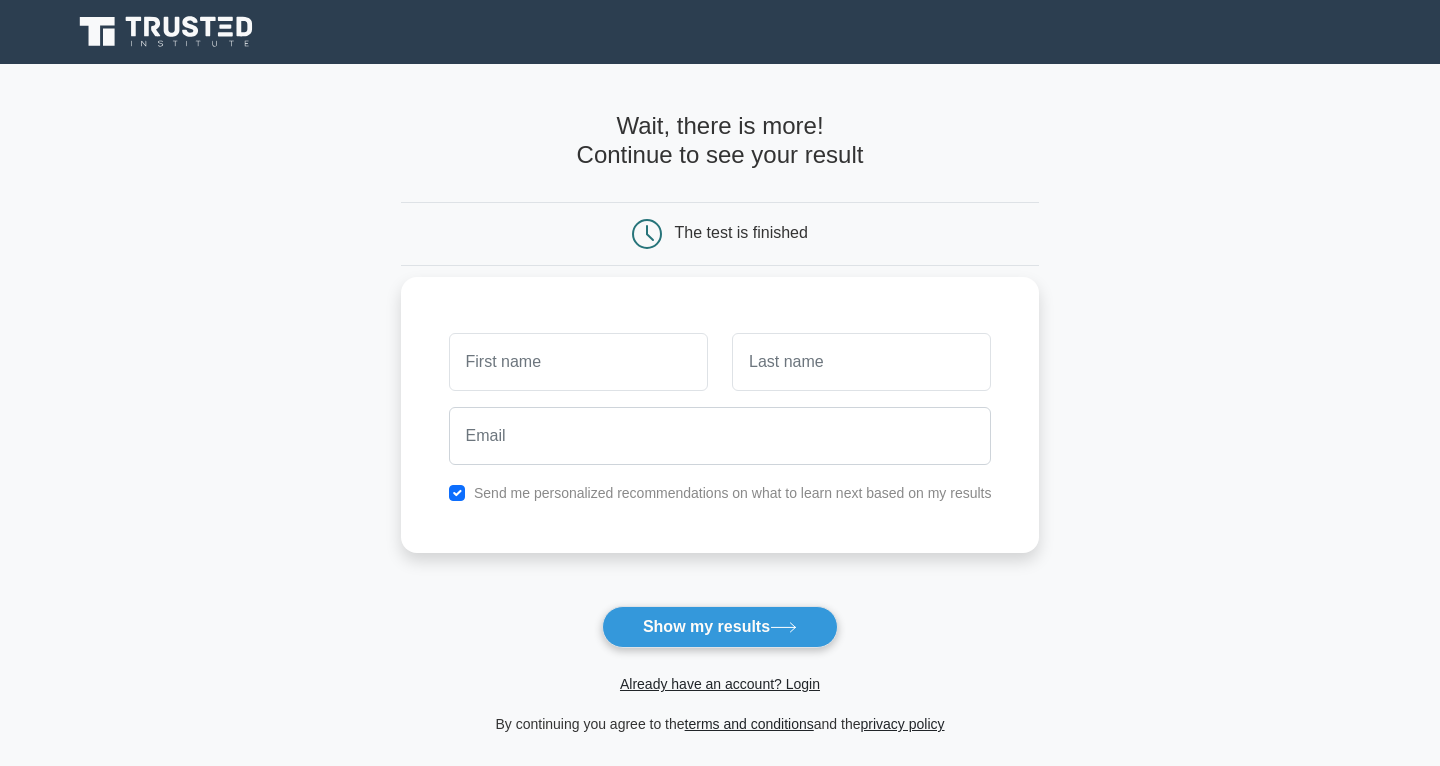 click on "Send me personalized recommendations on what to learn next based on my results" at bounding box center (733, 493) 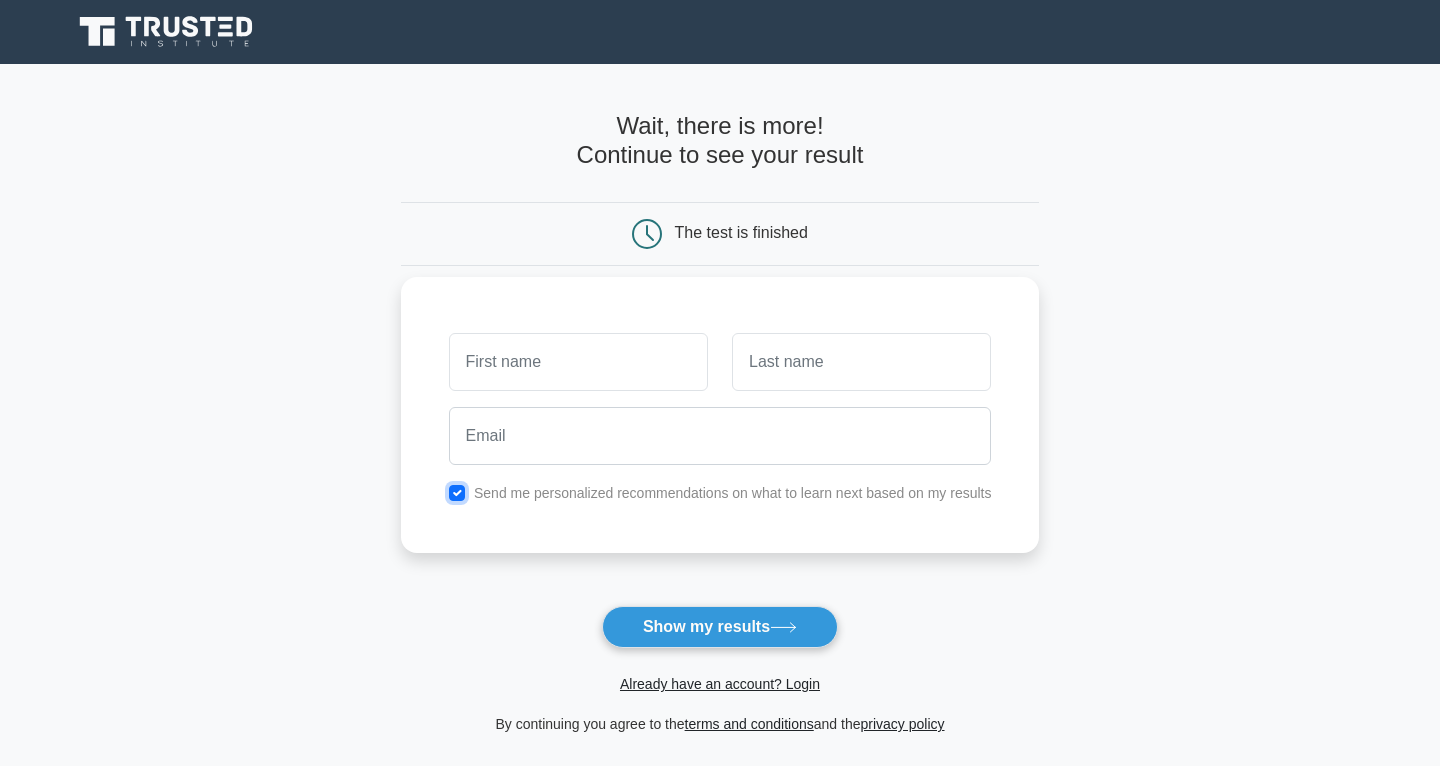 click at bounding box center [457, 493] 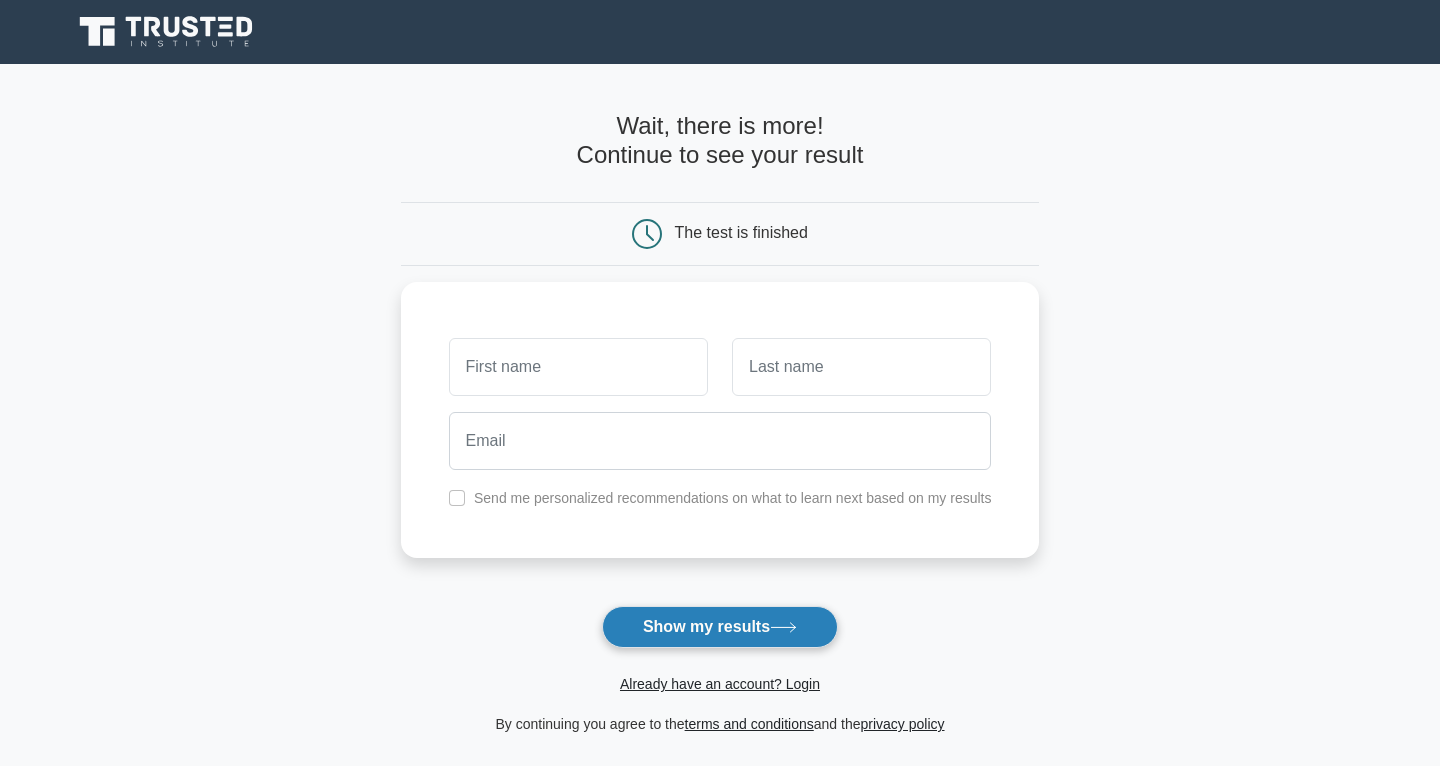 click on "Show my results" at bounding box center [720, 627] 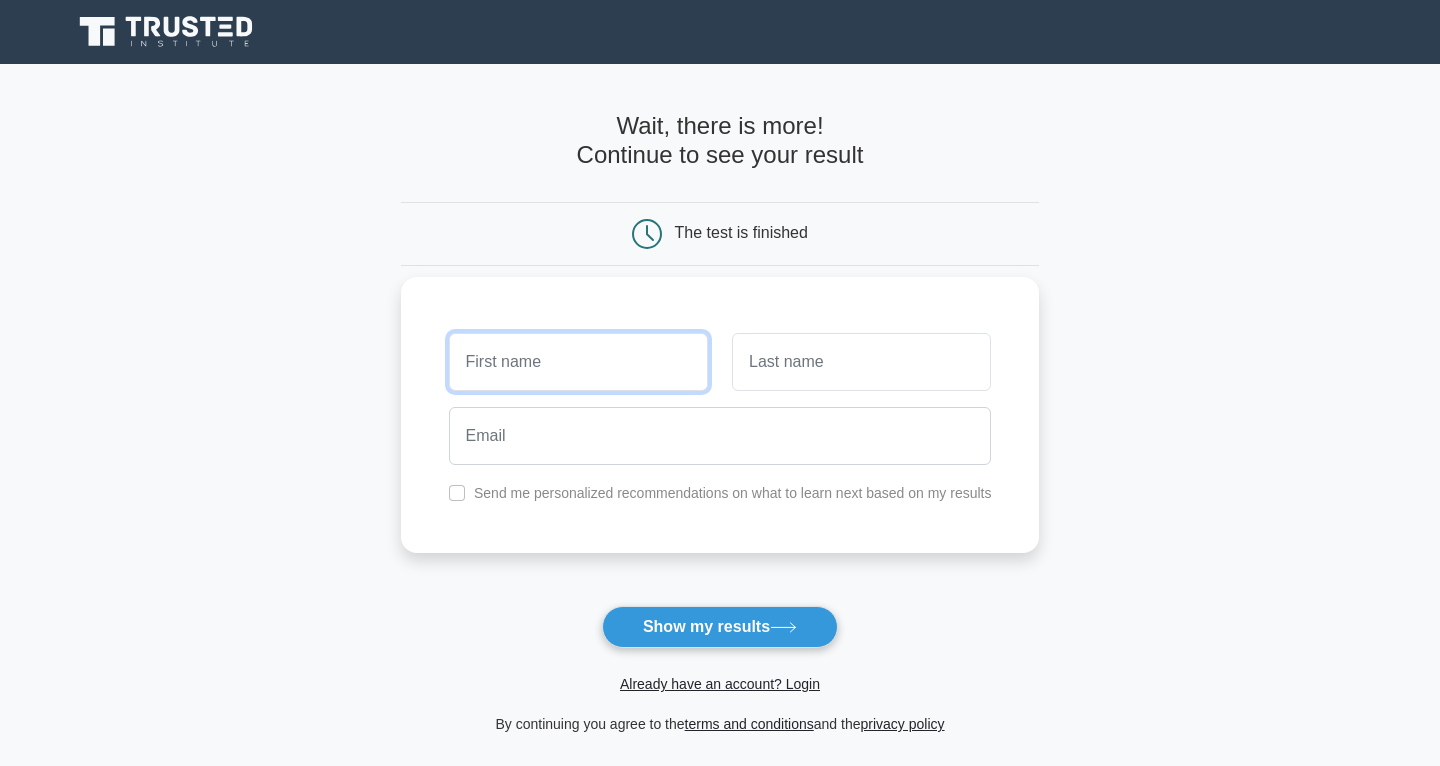 click at bounding box center [578, 362] 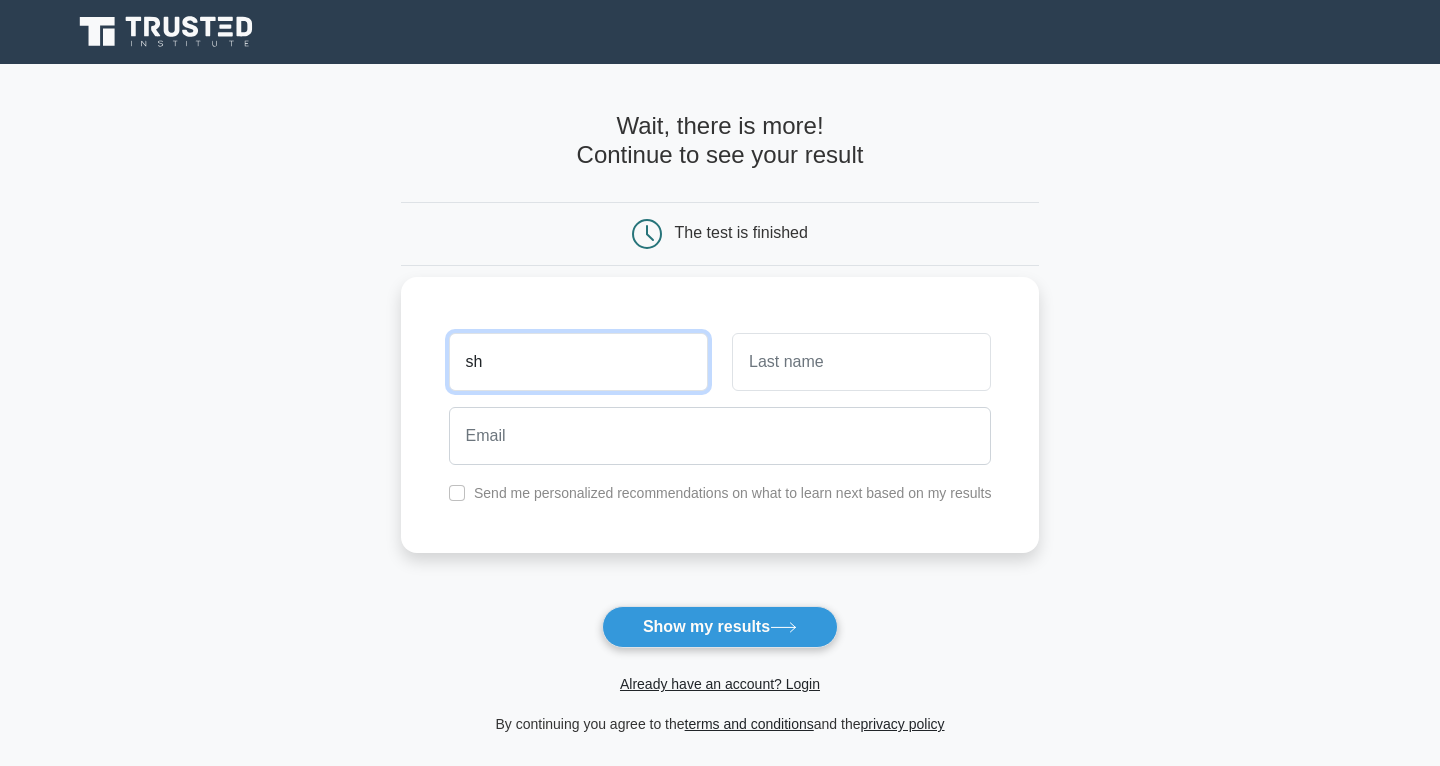 type on "s" 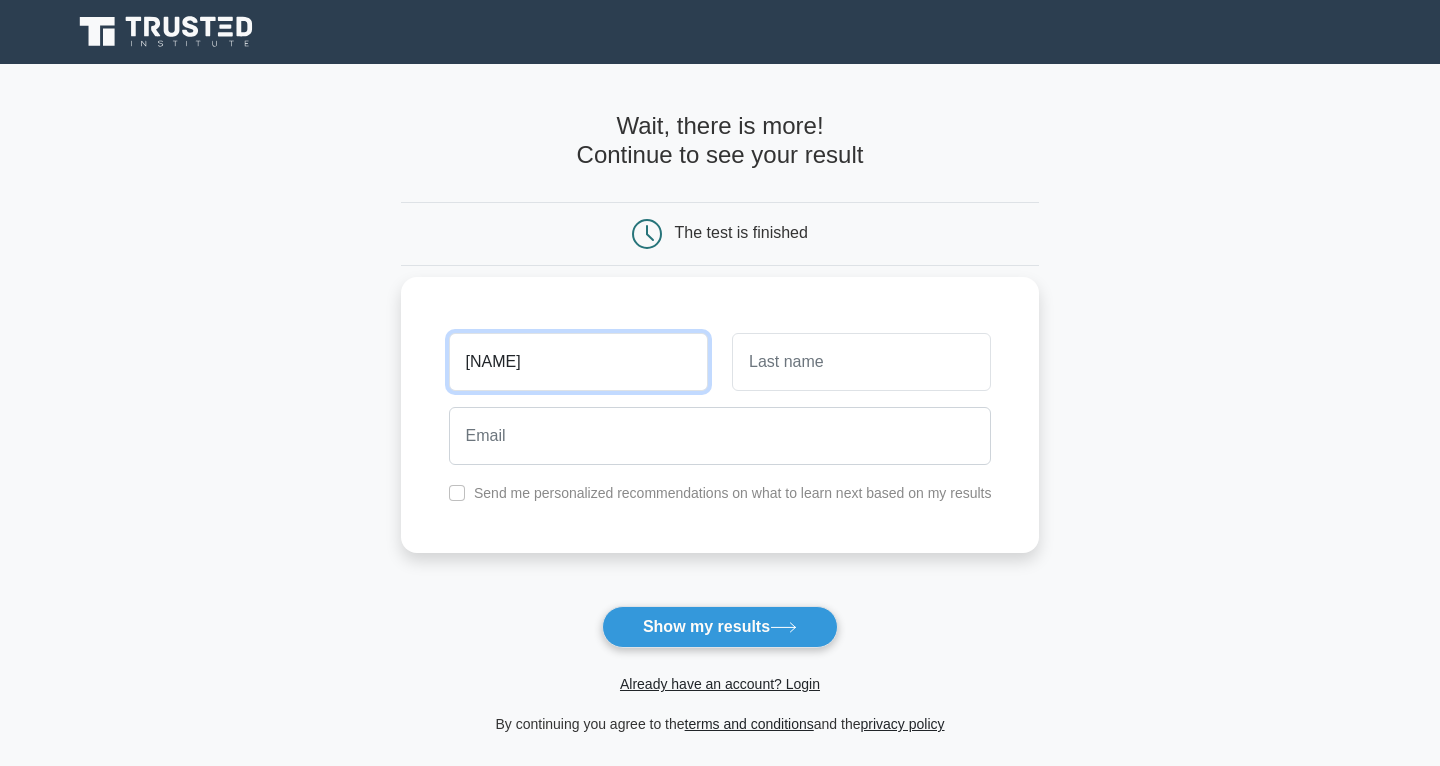 type on "[NAME]" 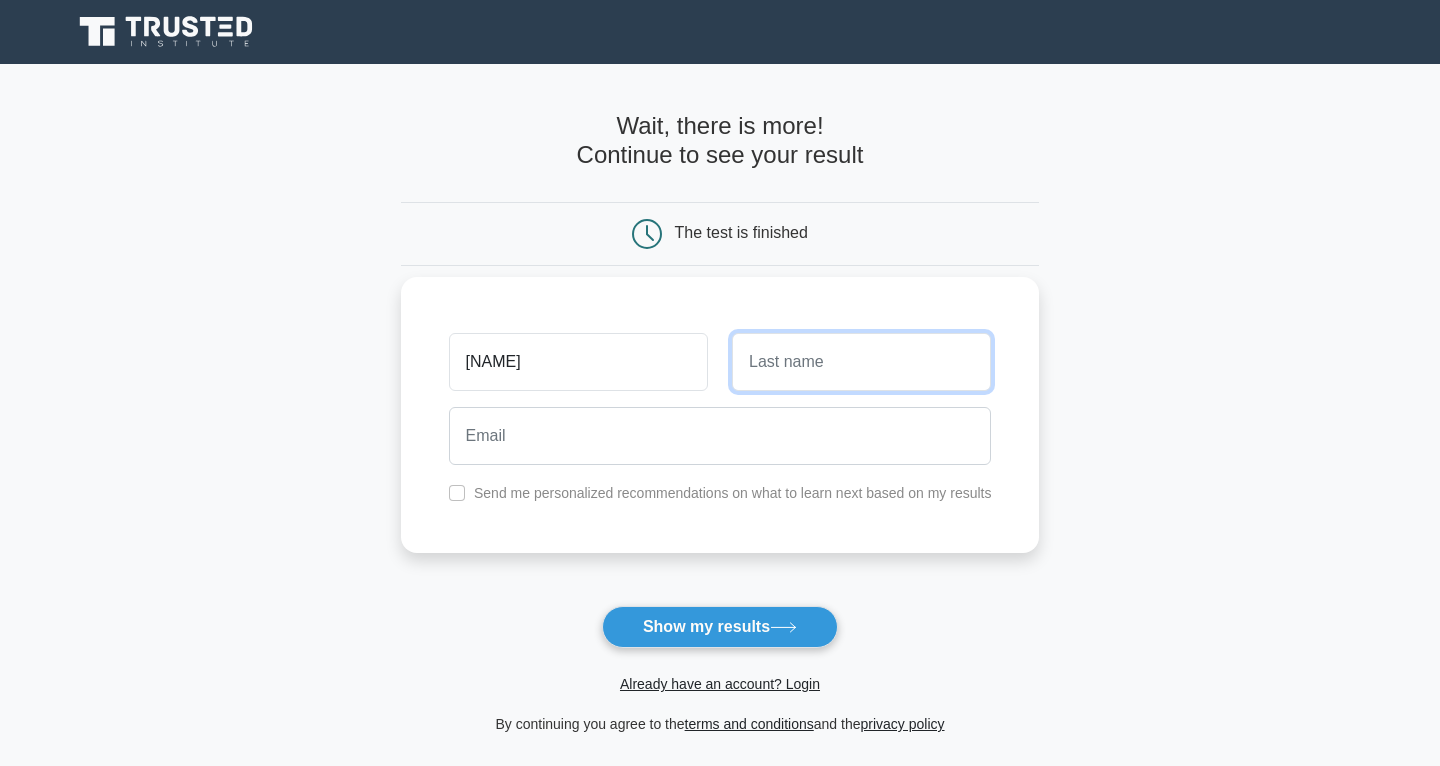 click at bounding box center [861, 362] 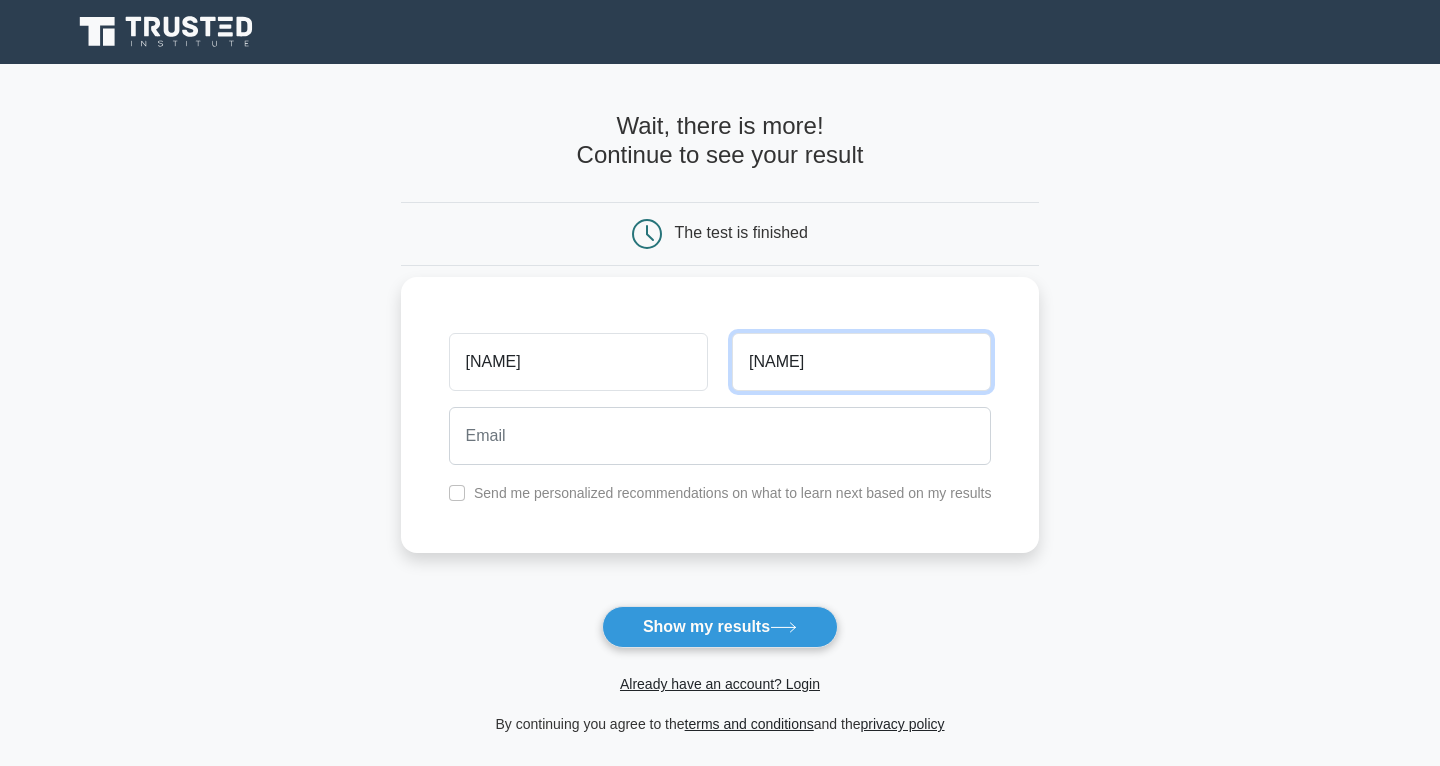 type on "[NAME]" 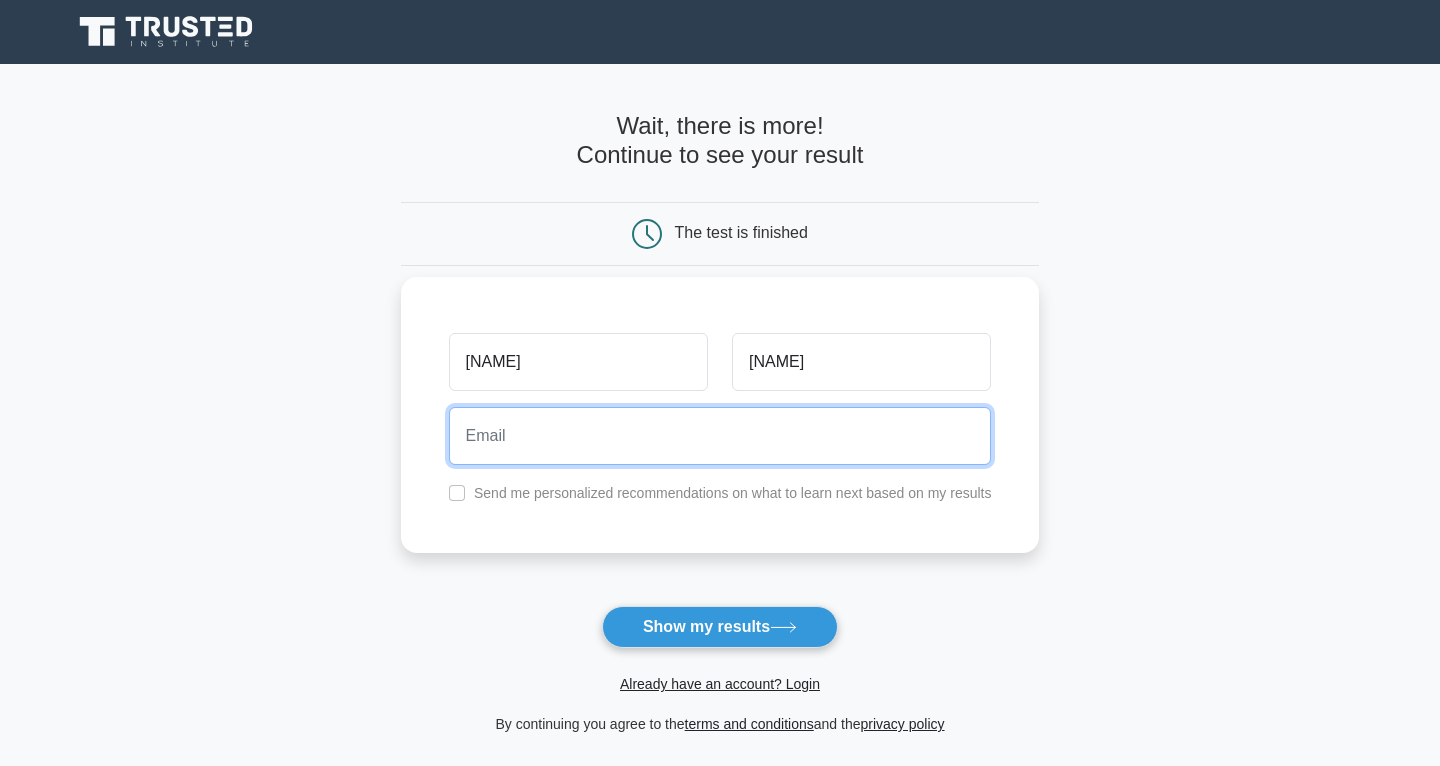 click at bounding box center (720, 436) 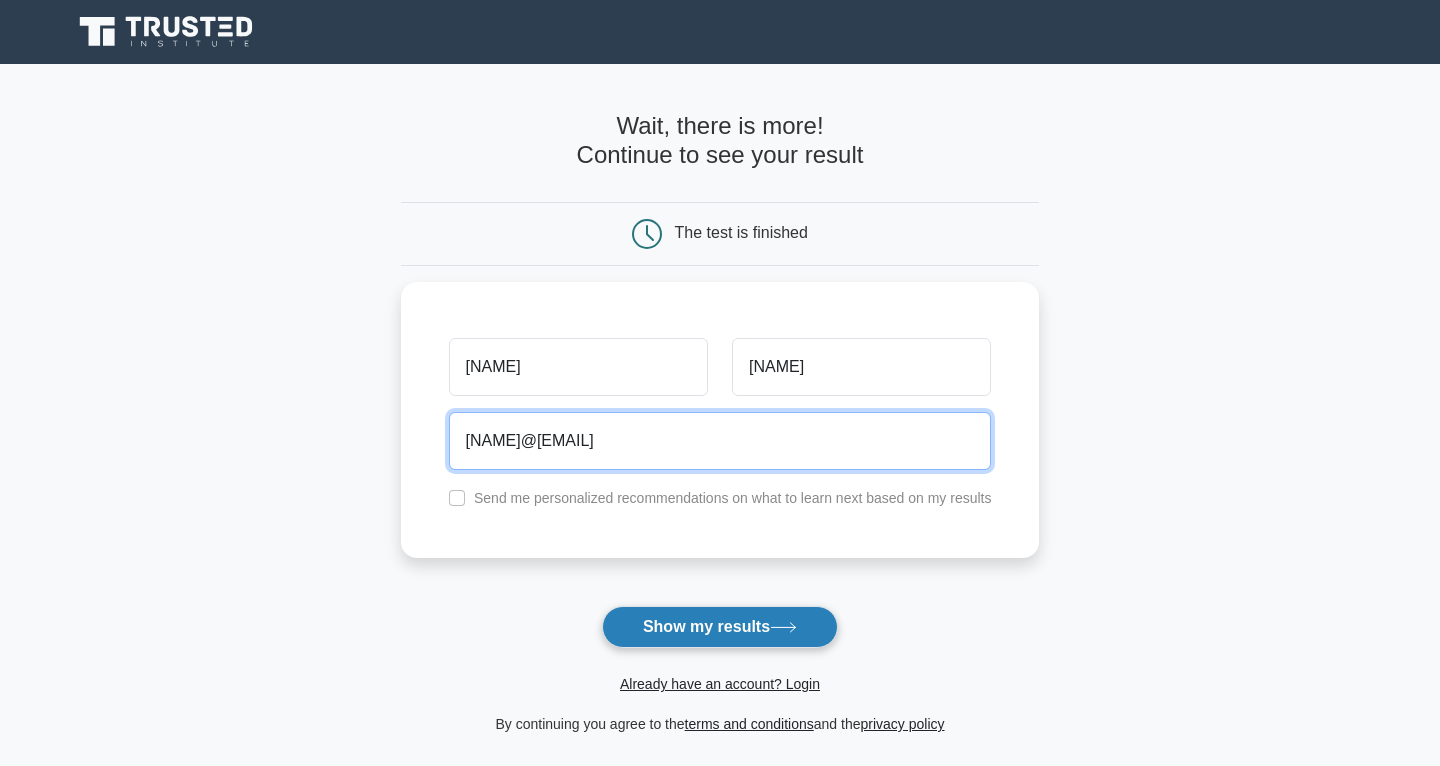 type on "[NAME]@[EMAIL]" 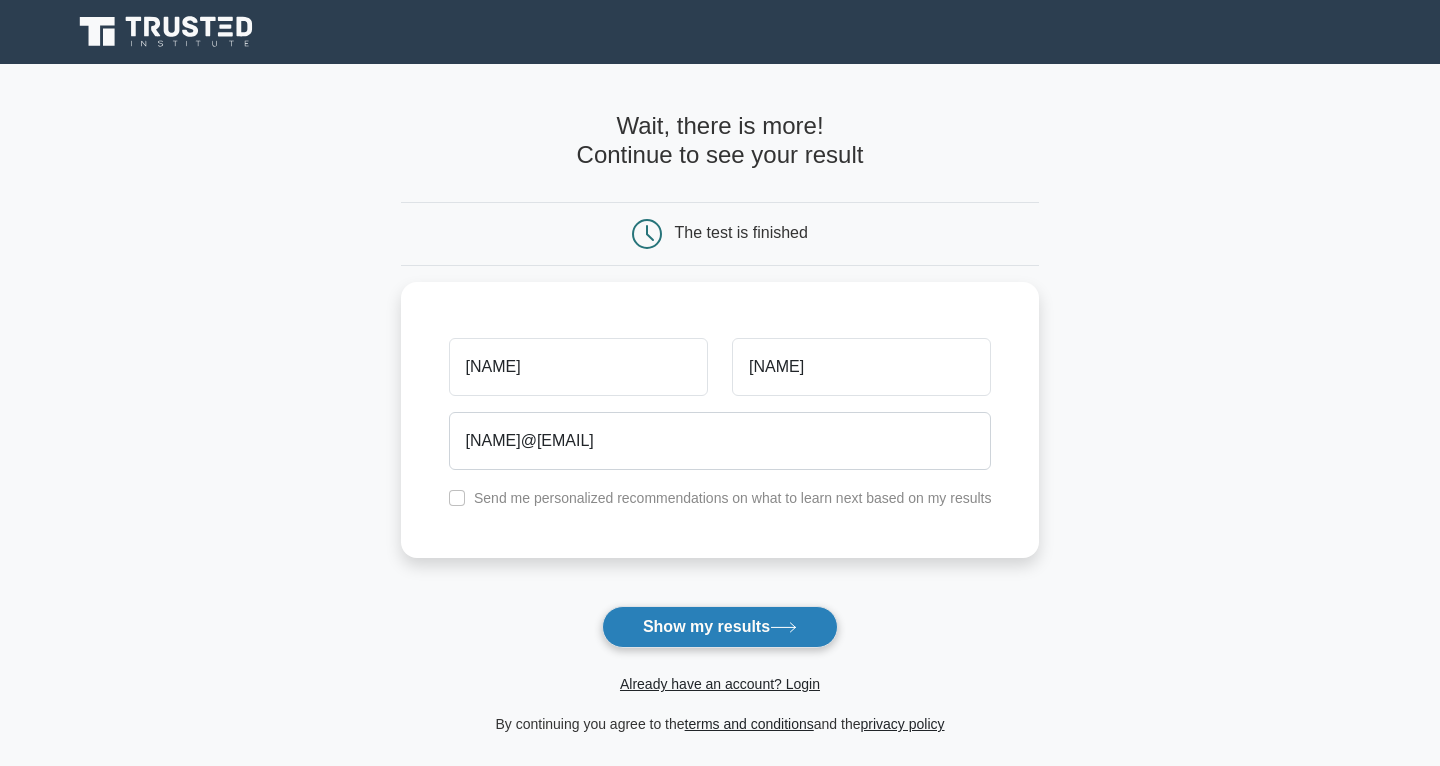 click on "Show my results" at bounding box center (720, 627) 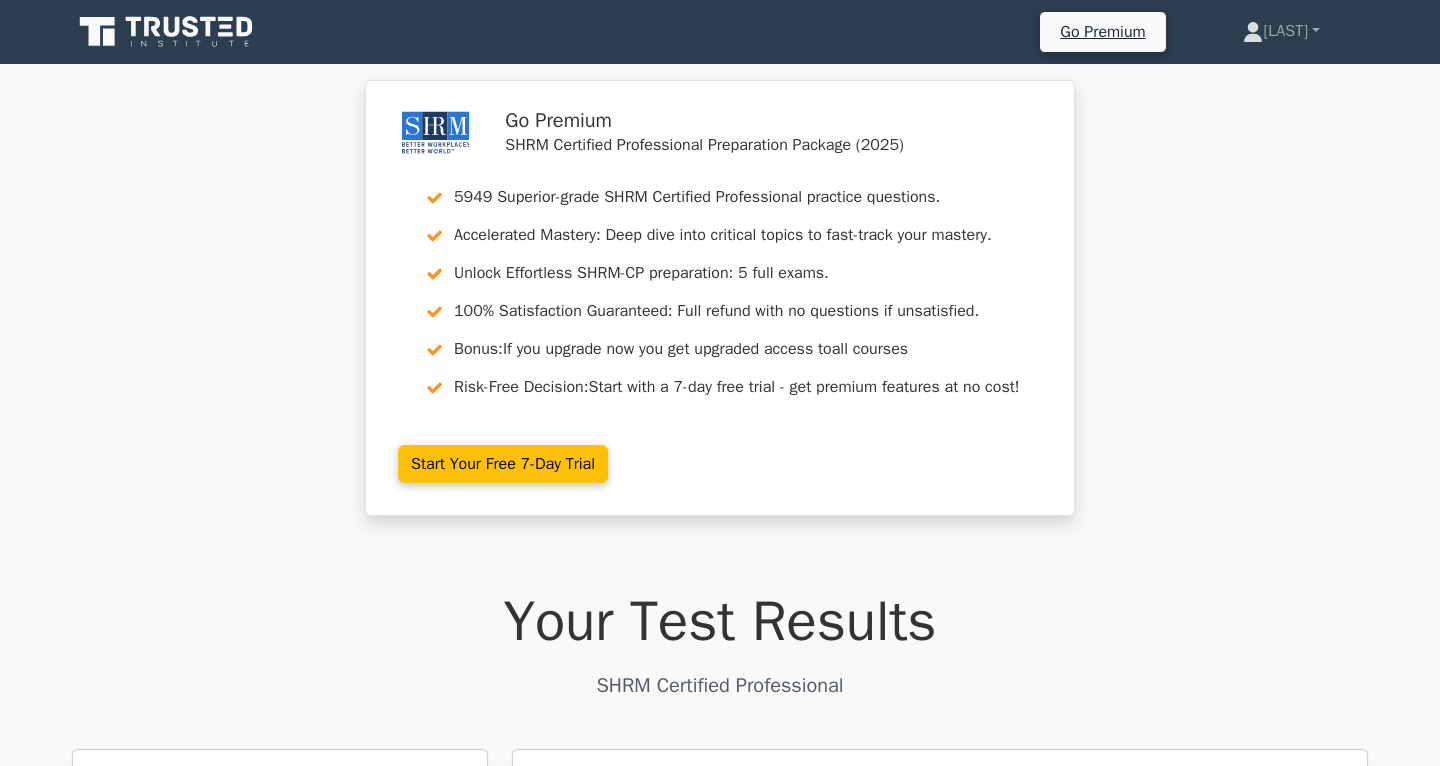 scroll, scrollTop: 0, scrollLeft: 0, axis: both 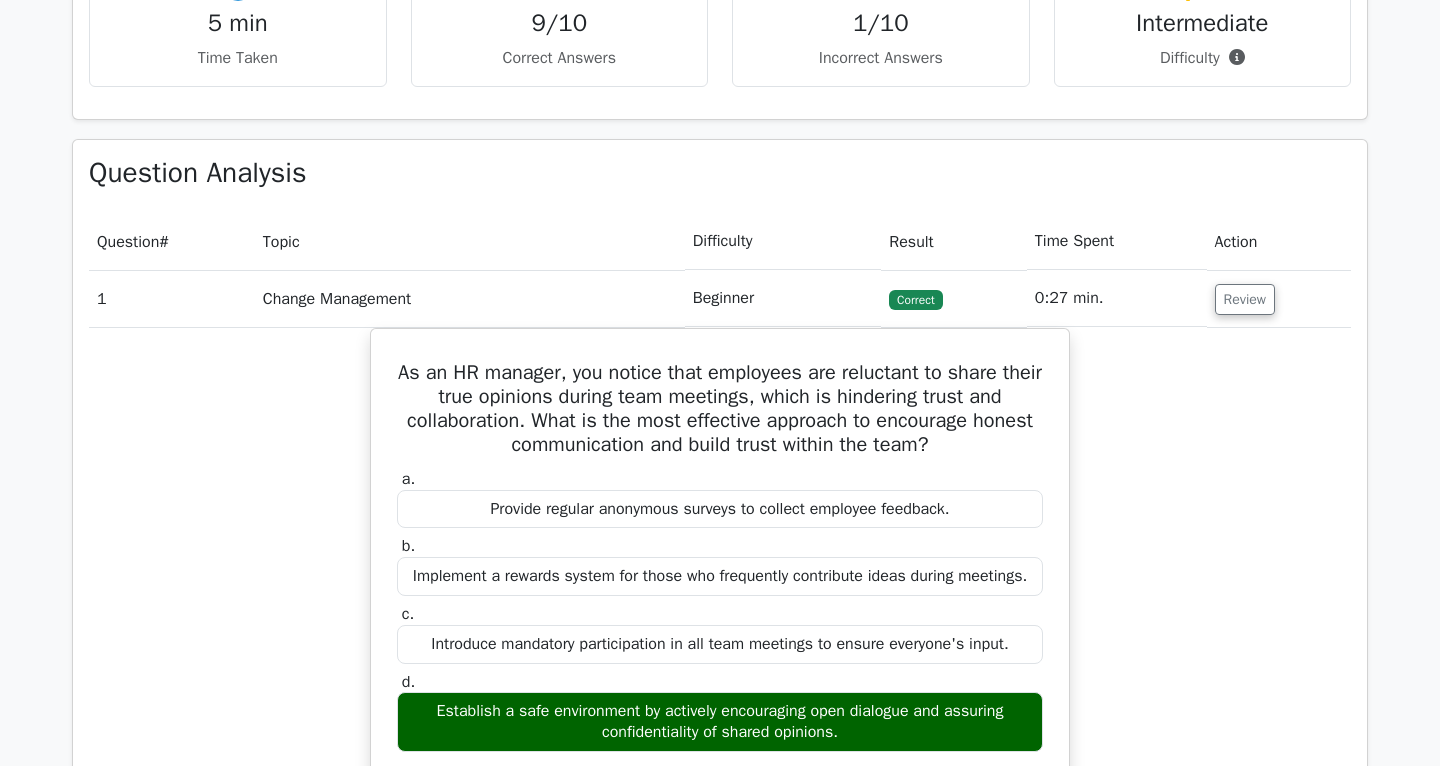drag, startPoint x: 1229, startPoint y: 319, endPoint x: 1168, endPoint y: 464, distance: 157.30861 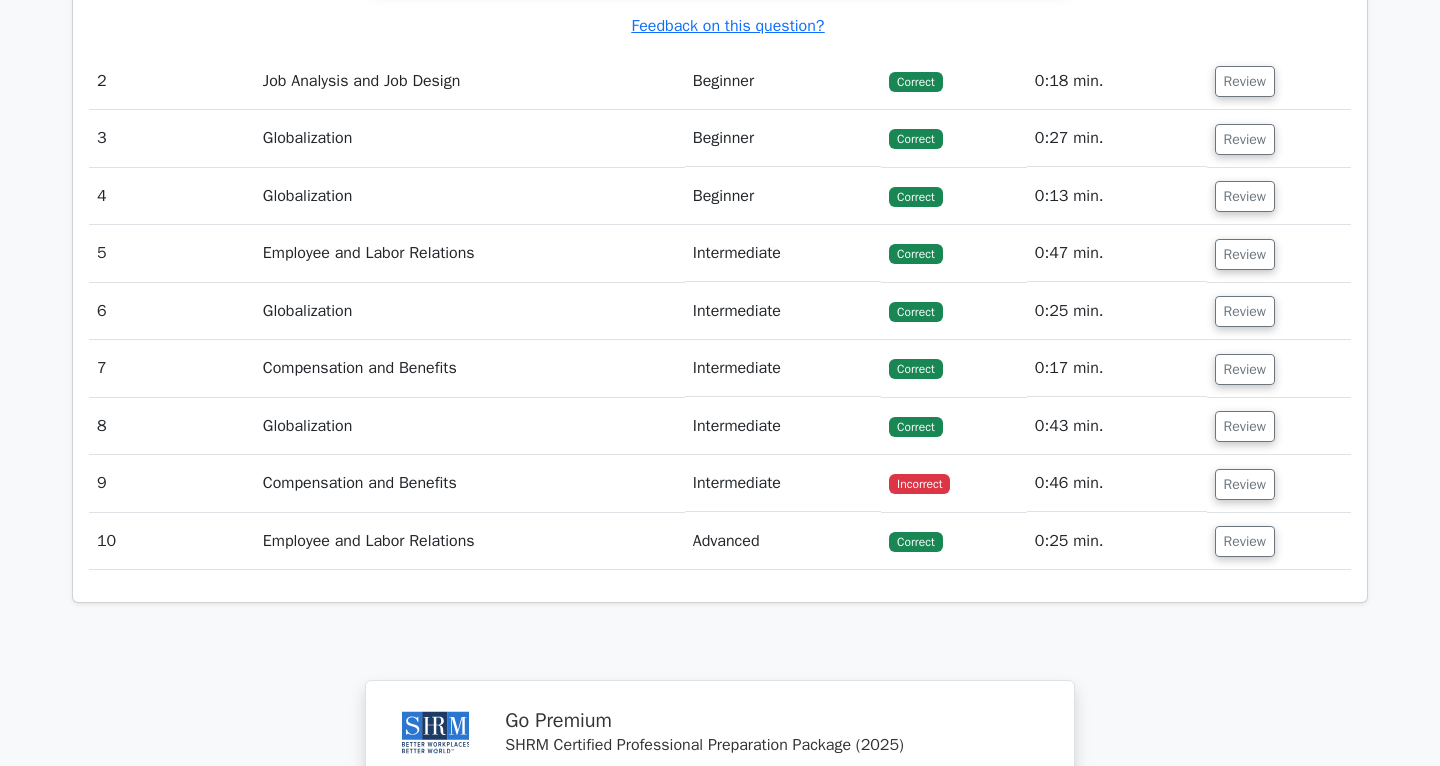 scroll, scrollTop: 2308, scrollLeft: 0, axis: vertical 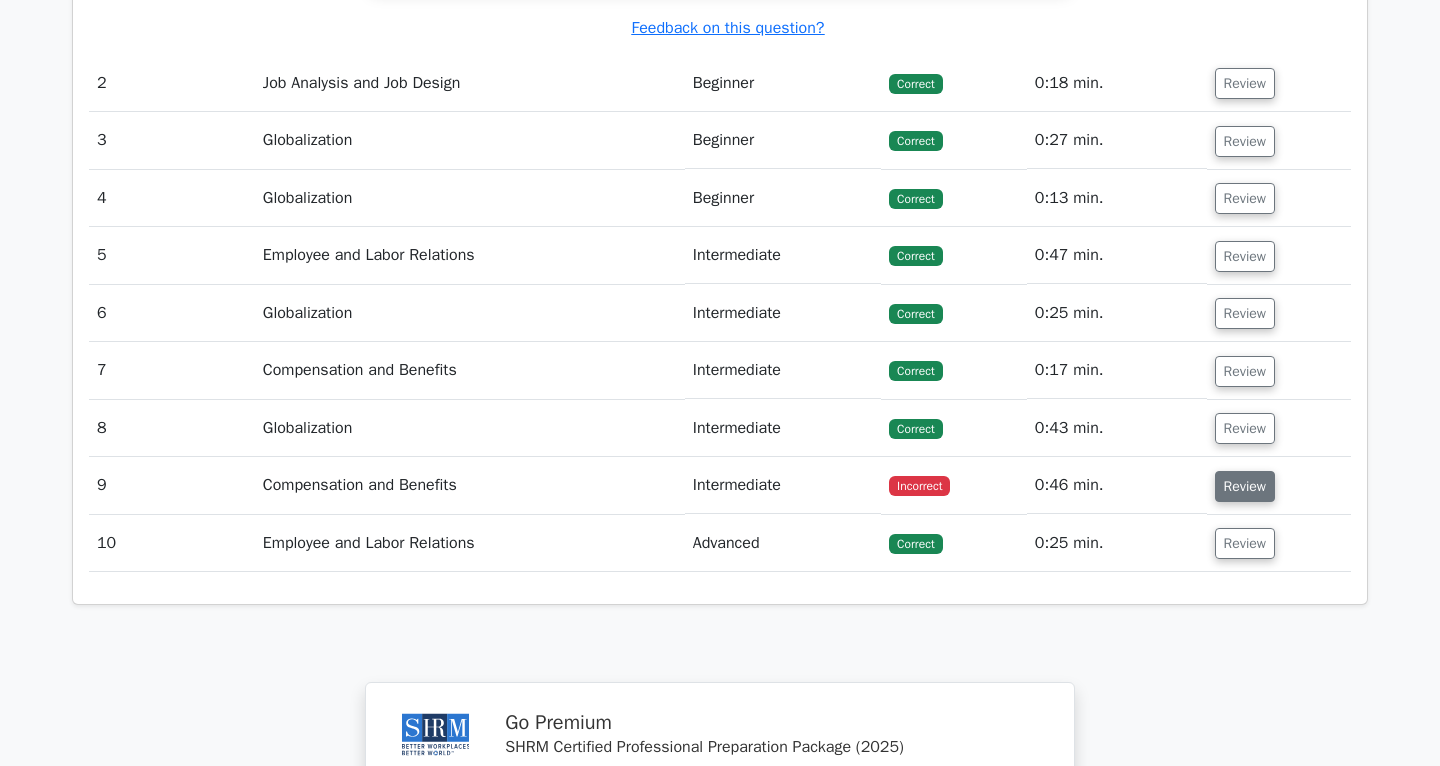 click on "Review" at bounding box center [1245, 486] 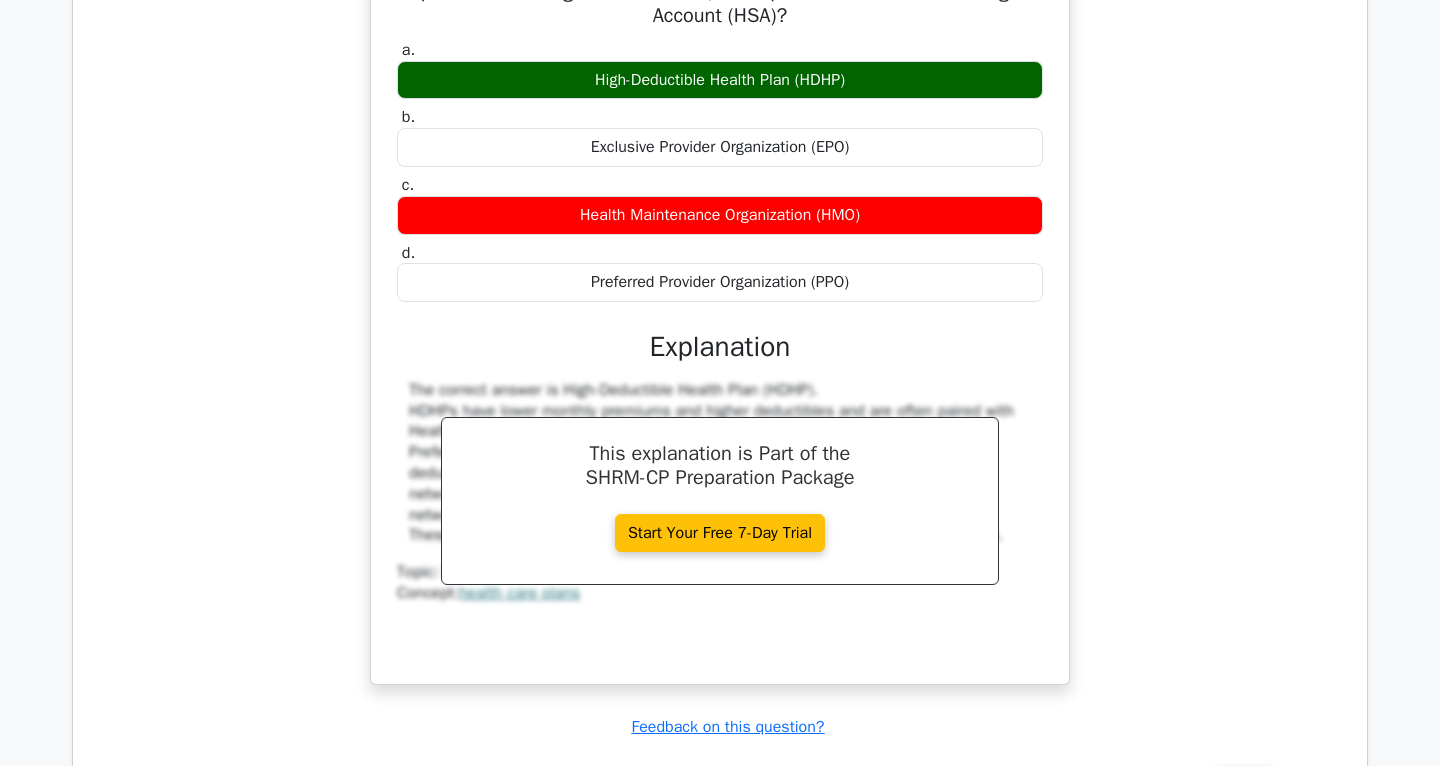 scroll, scrollTop: 2857, scrollLeft: 0, axis: vertical 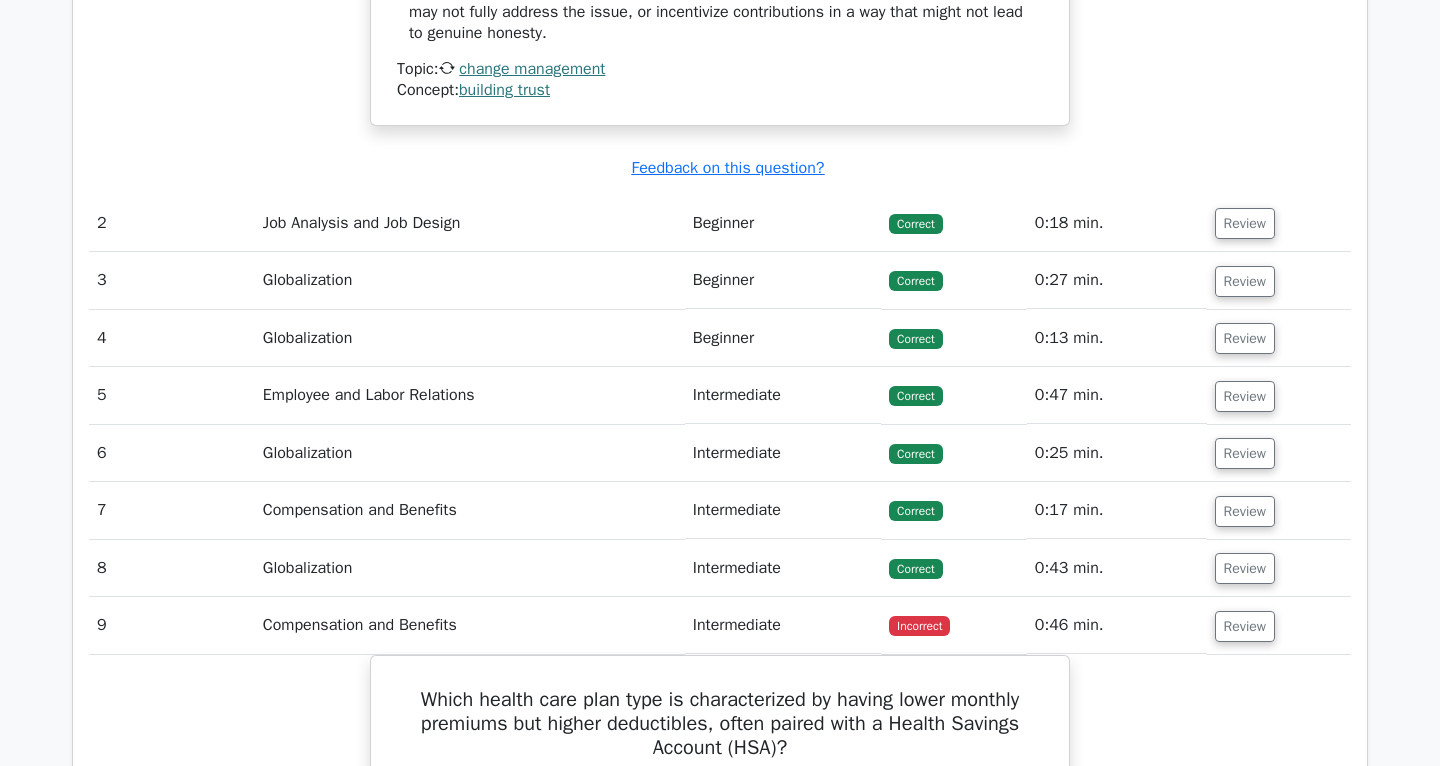 click on "Review" at bounding box center [1279, 395] 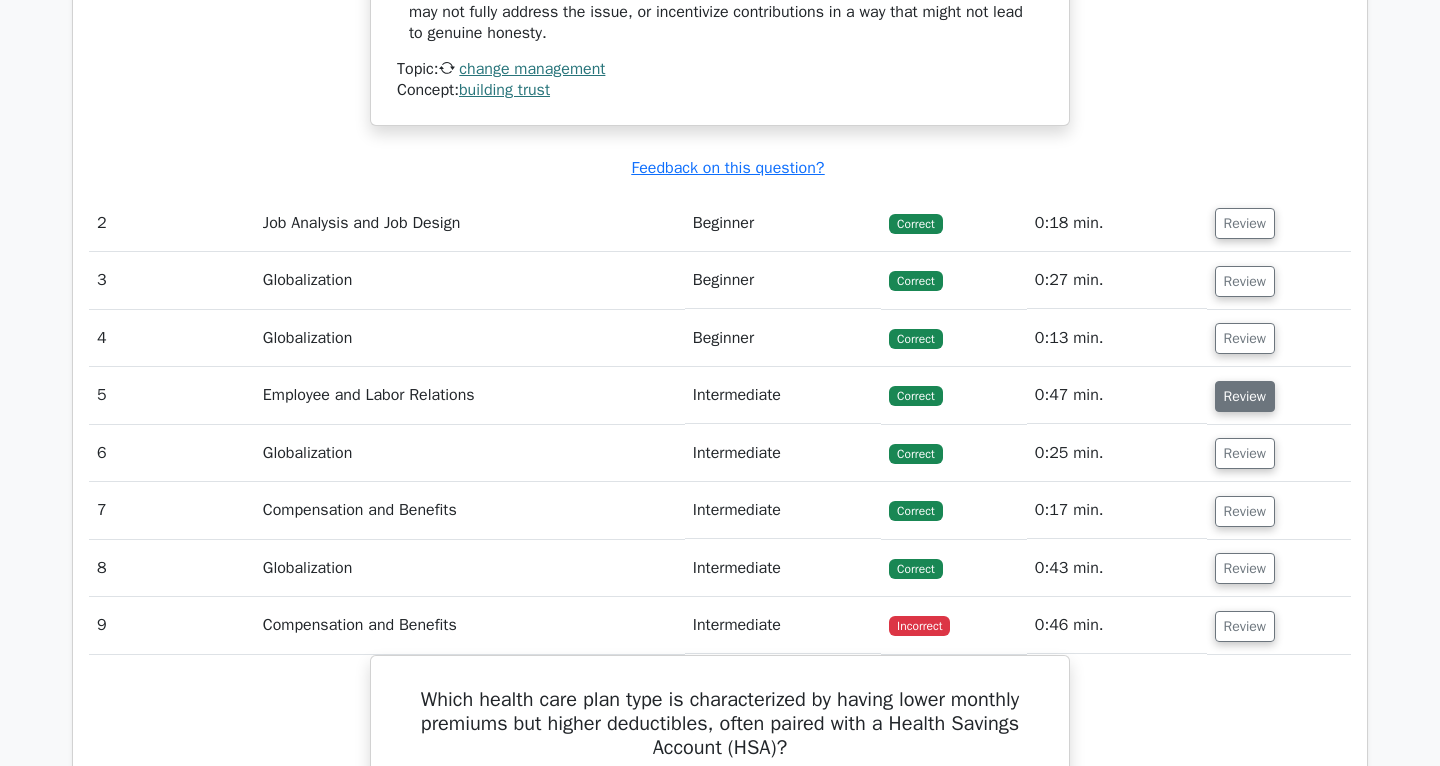 click on "Review" at bounding box center (1245, 396) 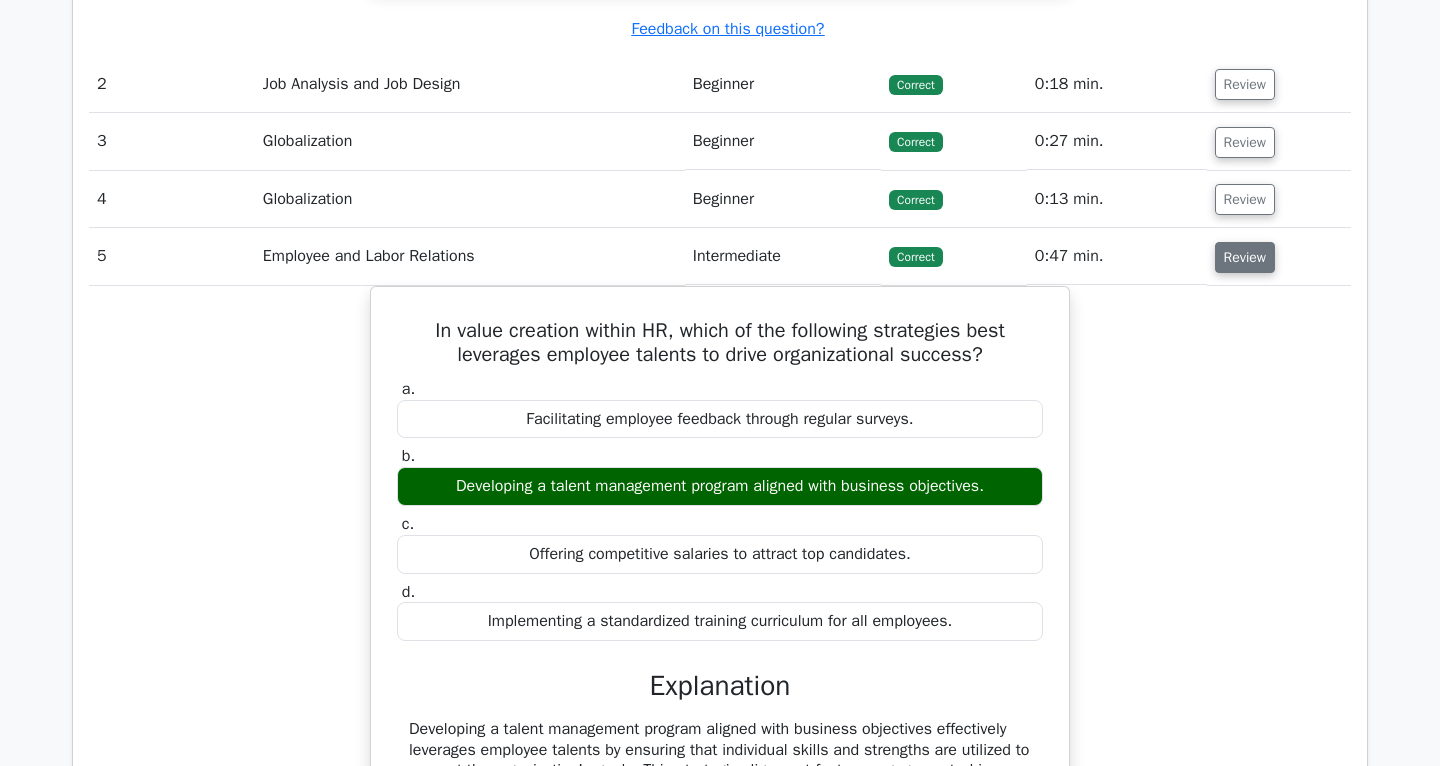 scroll, scrollTop: 2291, scrollLeft: 0, axis: vertical 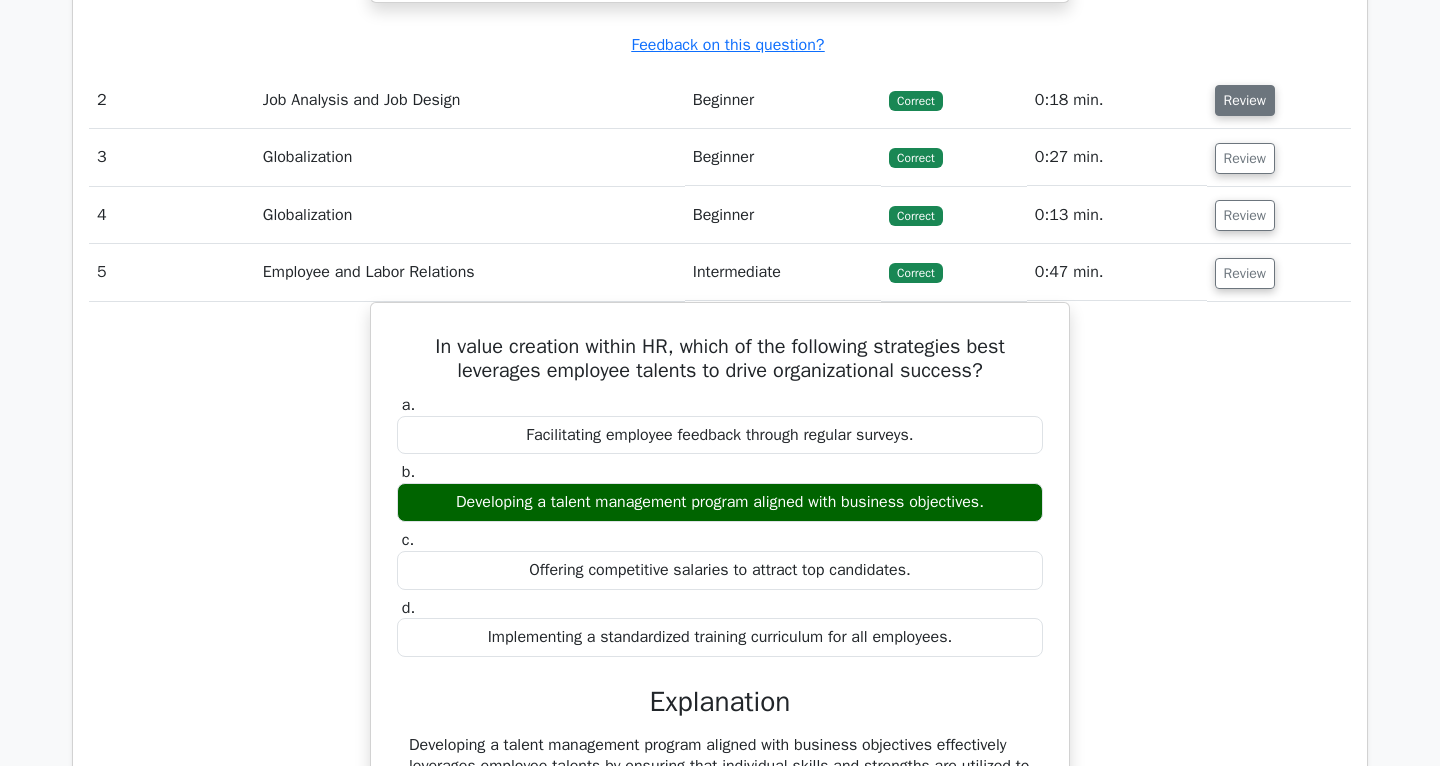 click on "Review" at bounding box center [1245, 100] 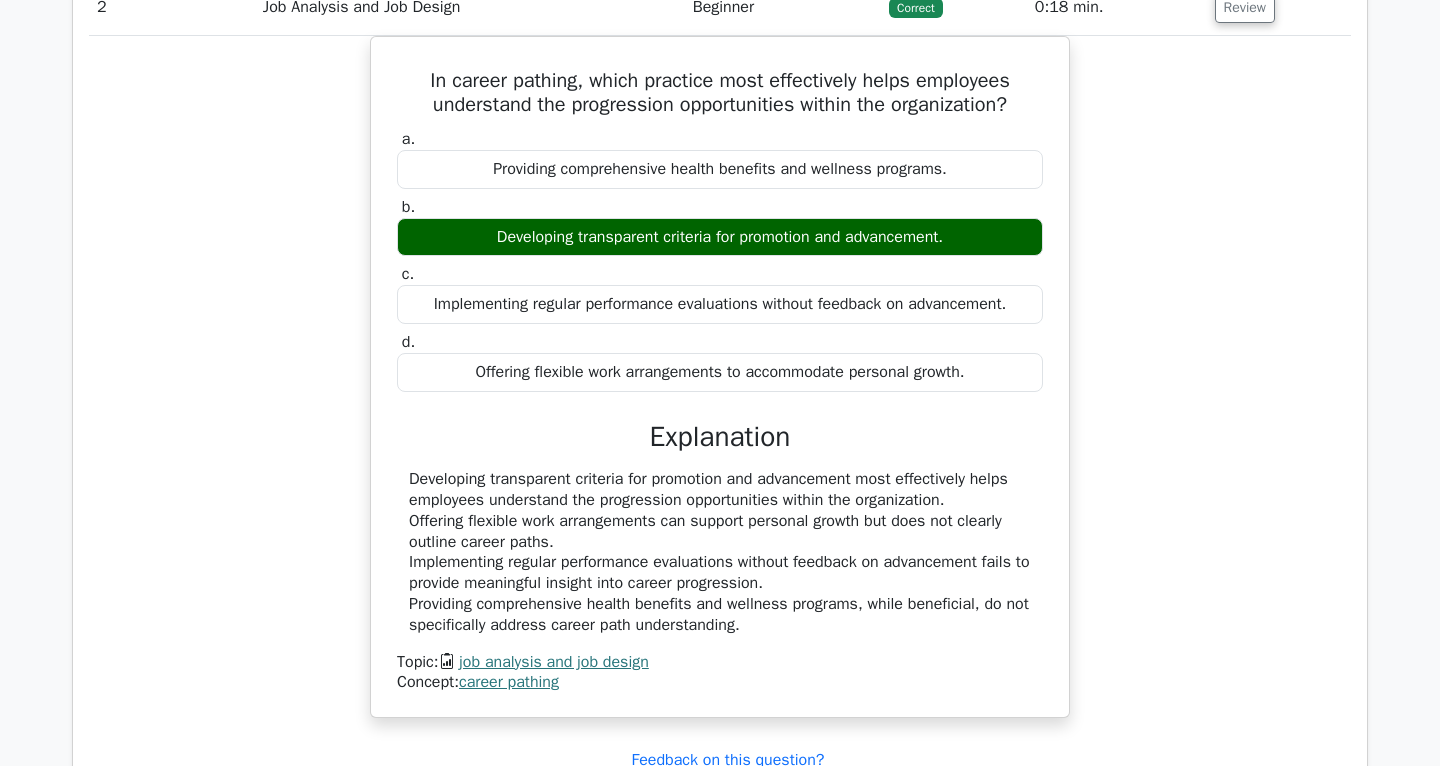 scroll, scrollTop: 2386, scrollLeft: 0, axis: vertical 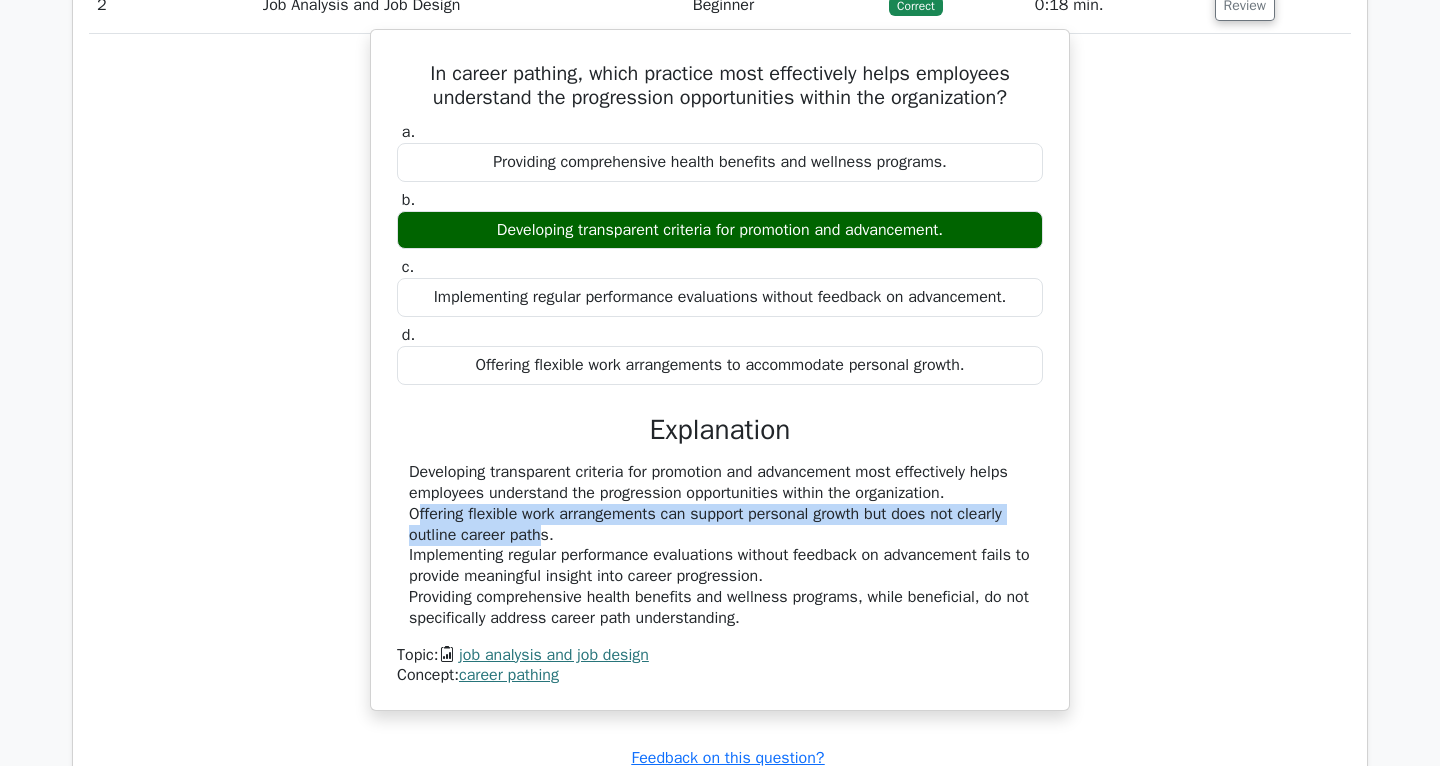 drag, startPoint x: 417, startPoint y: 562, endPoint x: 541, endPoint y: 584, distance: 125.93649 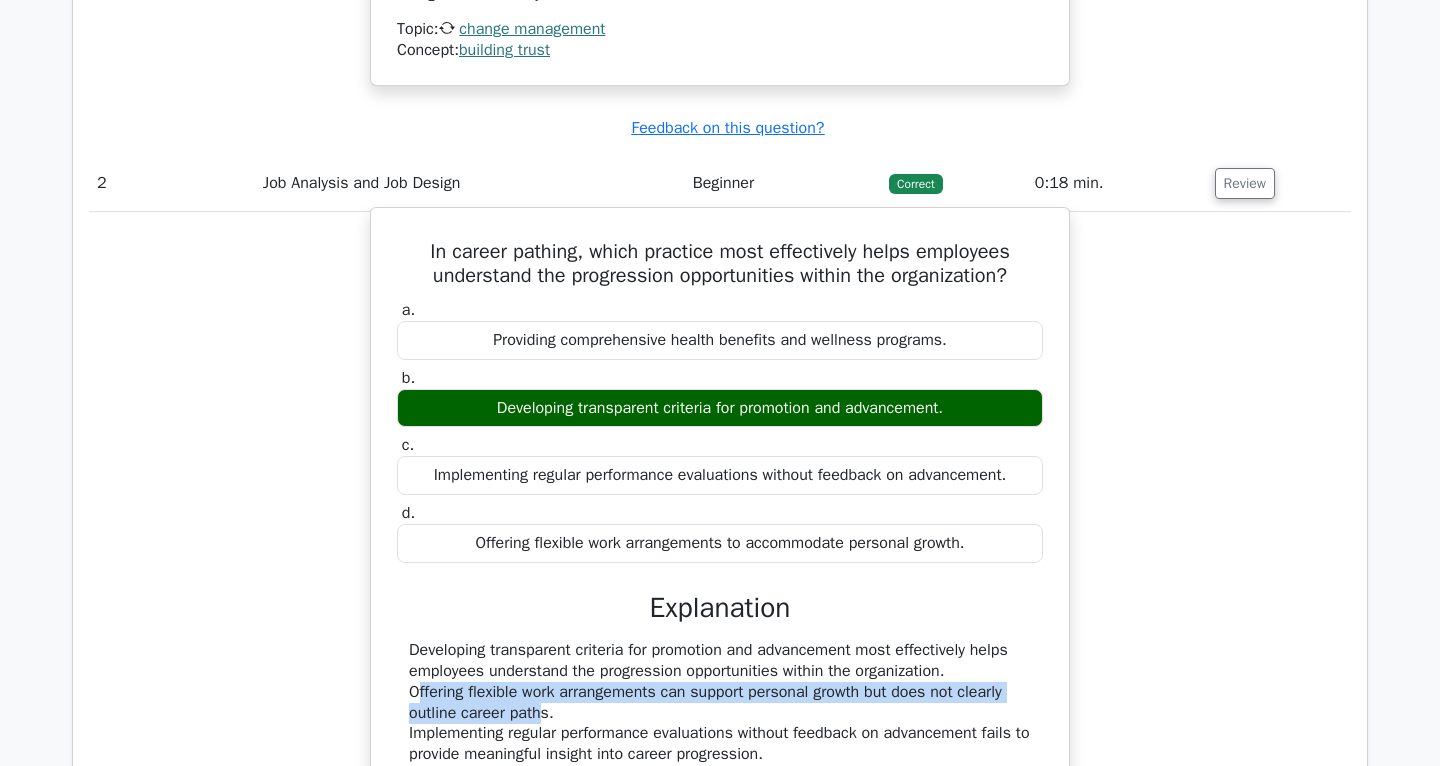 scroll, scrollTop: 2198, scrollLeft: 0, axis: vertical 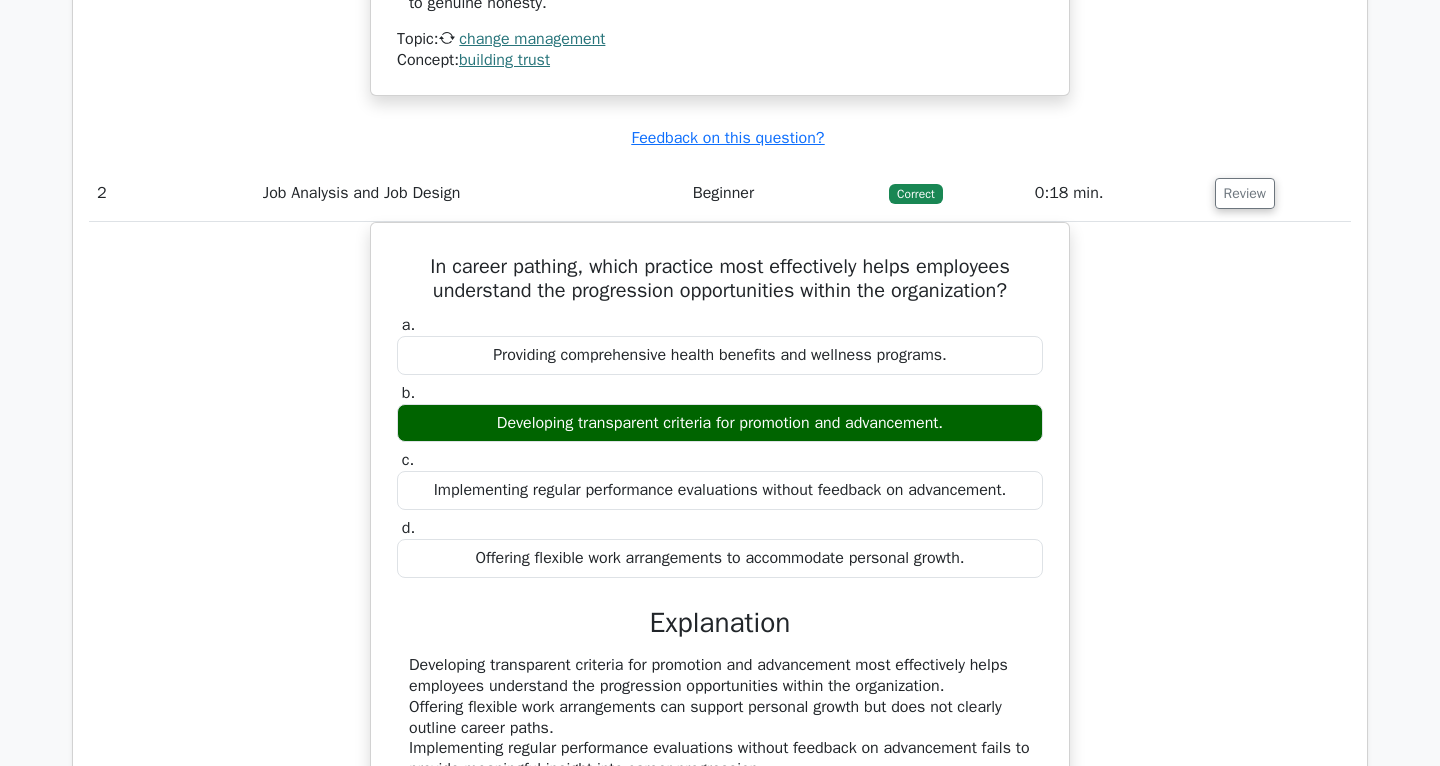 click on "In career pathing, which practice most effectively helps employees understand the progression opportunities within the organization?
a.
Providing comprehensive health benefits and wellness programs.
b.
c. d." at bounding box center (720, 575) 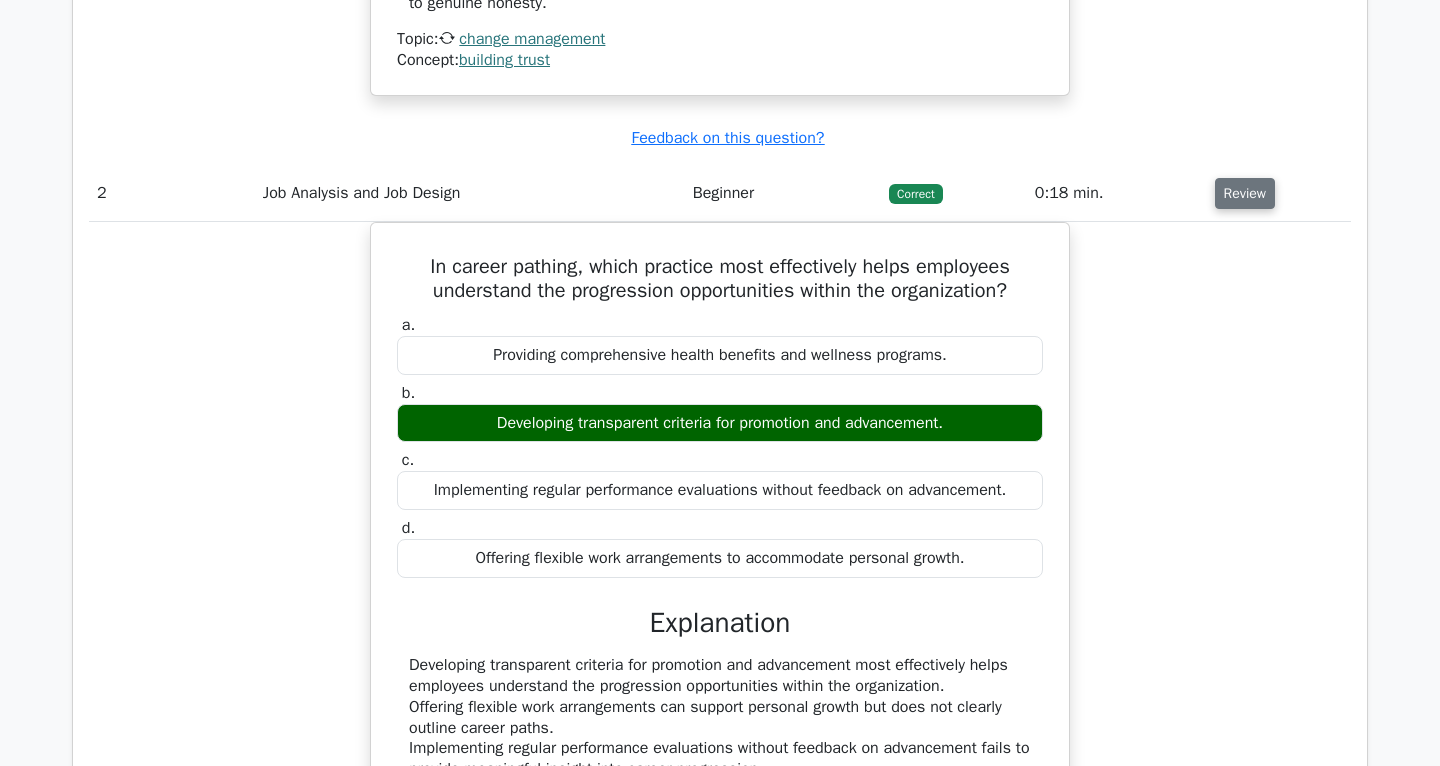 click on "Review" at bounding box center [1245, 193] 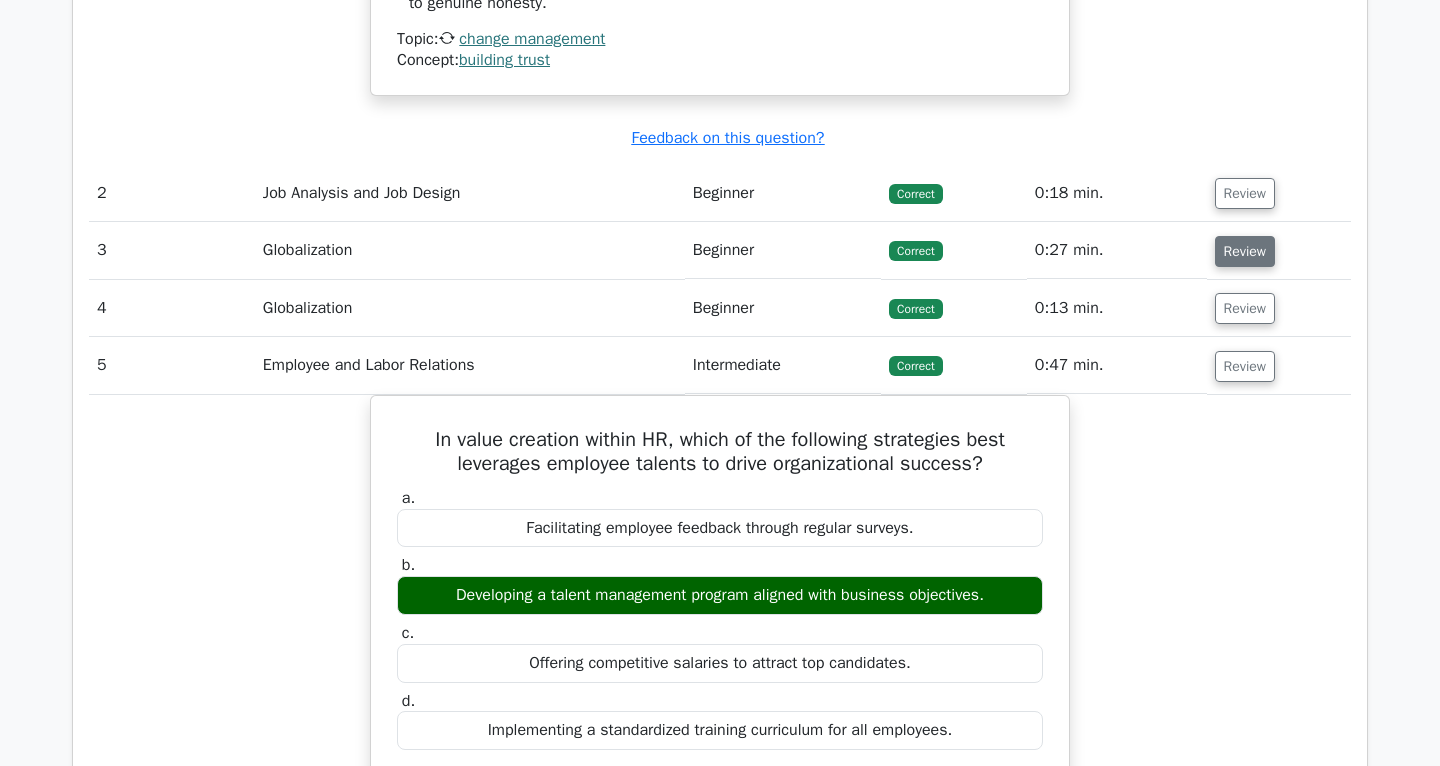 click on "Review" at bounding box center (1245, 251) 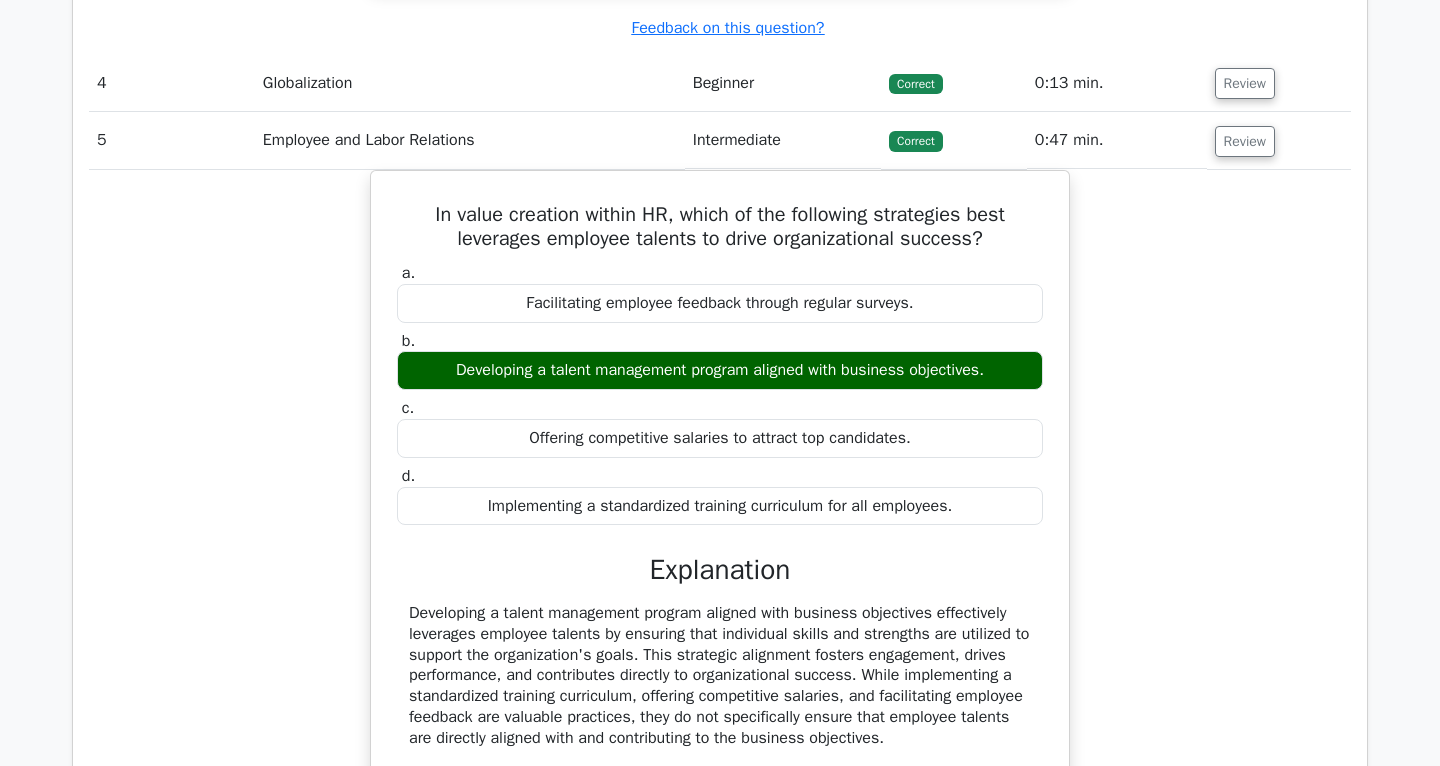 scroll, scrollTop: 3240, scrollLeft: 0, axis: vertical 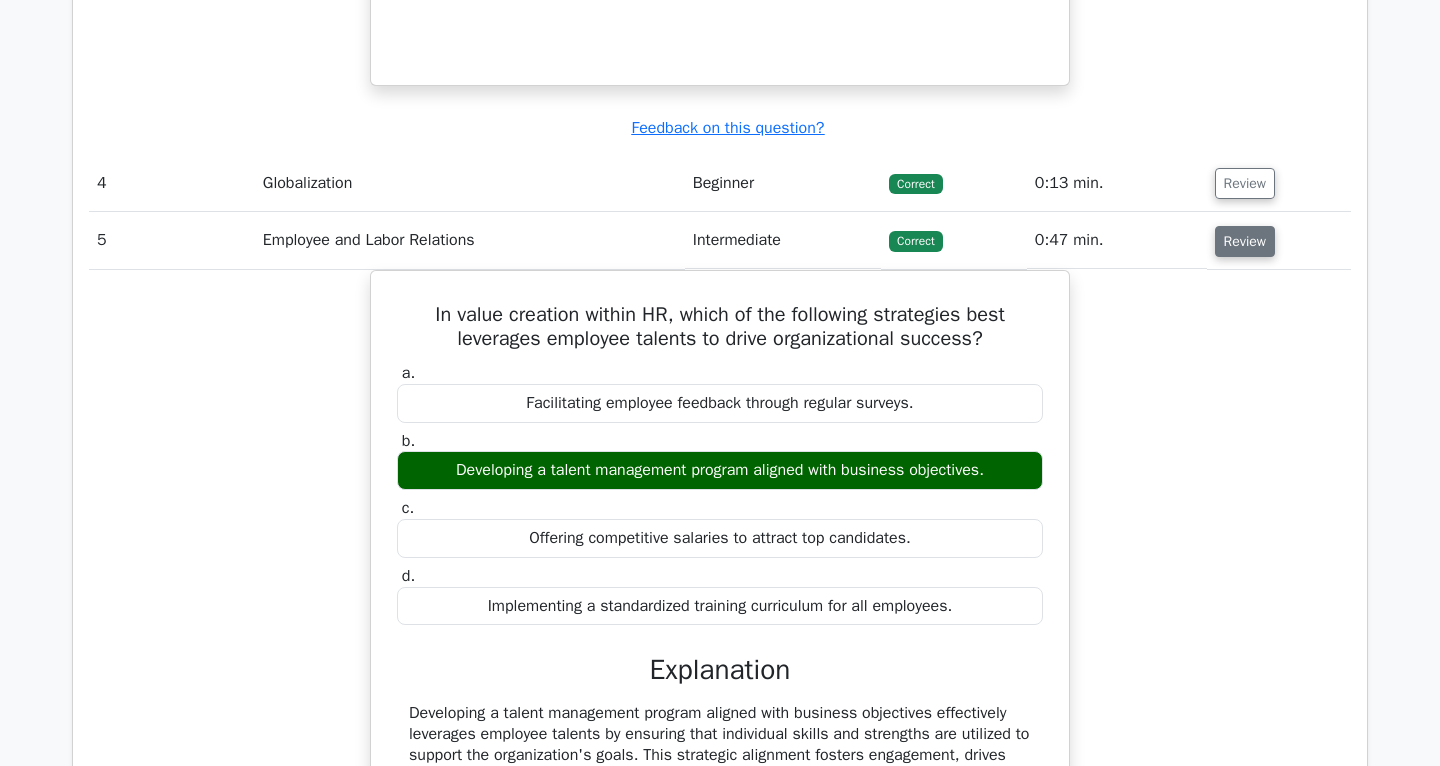 click on "Review" at bounding box center (1245, 241) 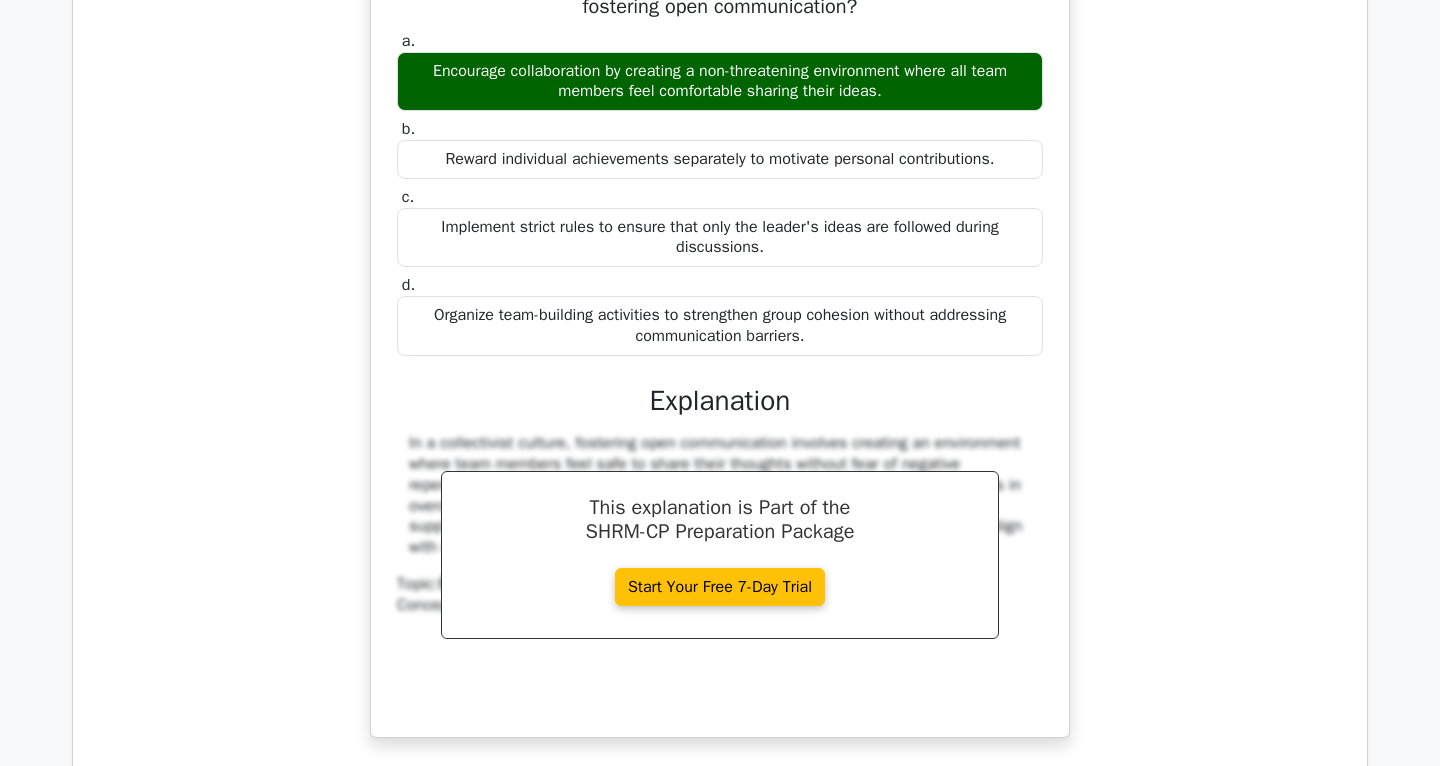 scroll, scrollTop: 2449, scrollLeft: 0, axis: vertical 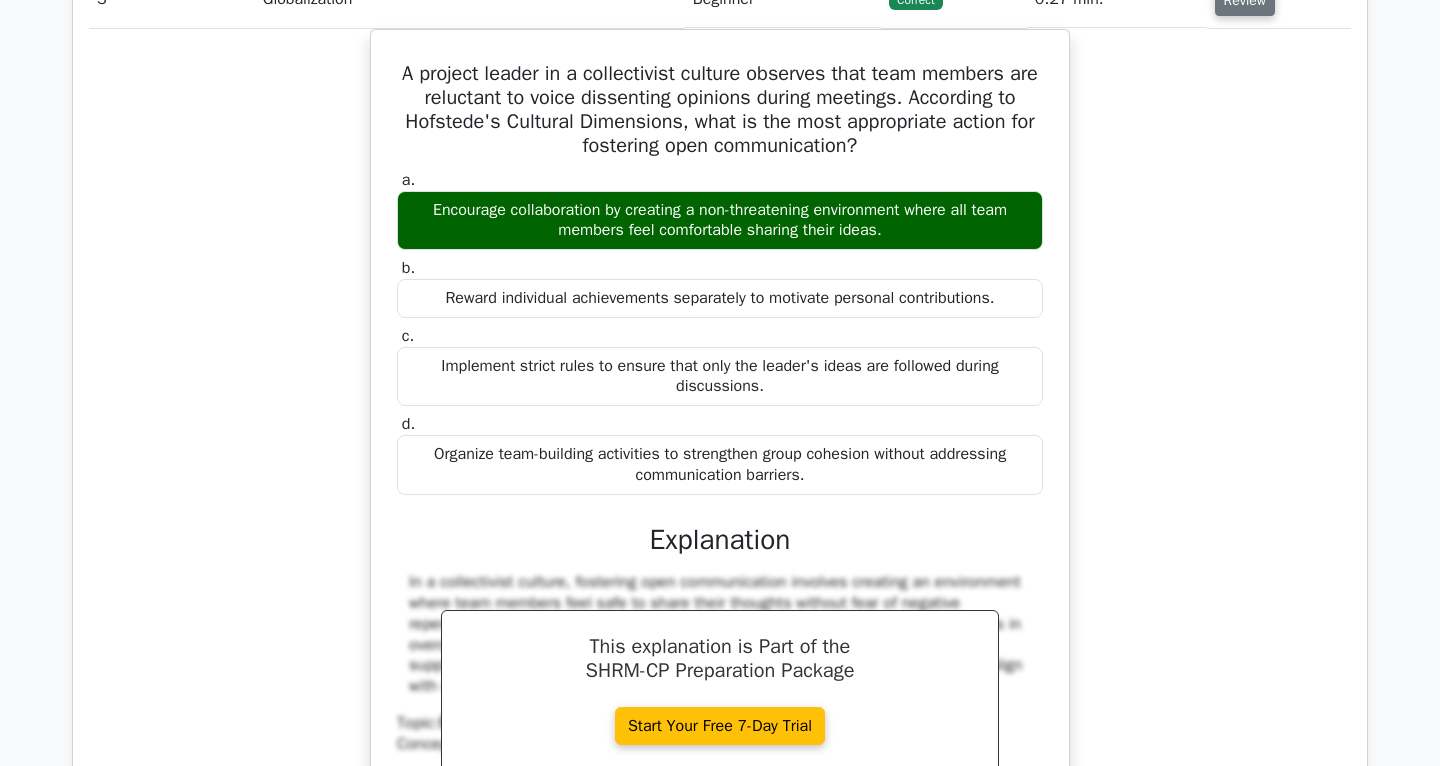 click on "Review" at bounding box center [1245, 0] 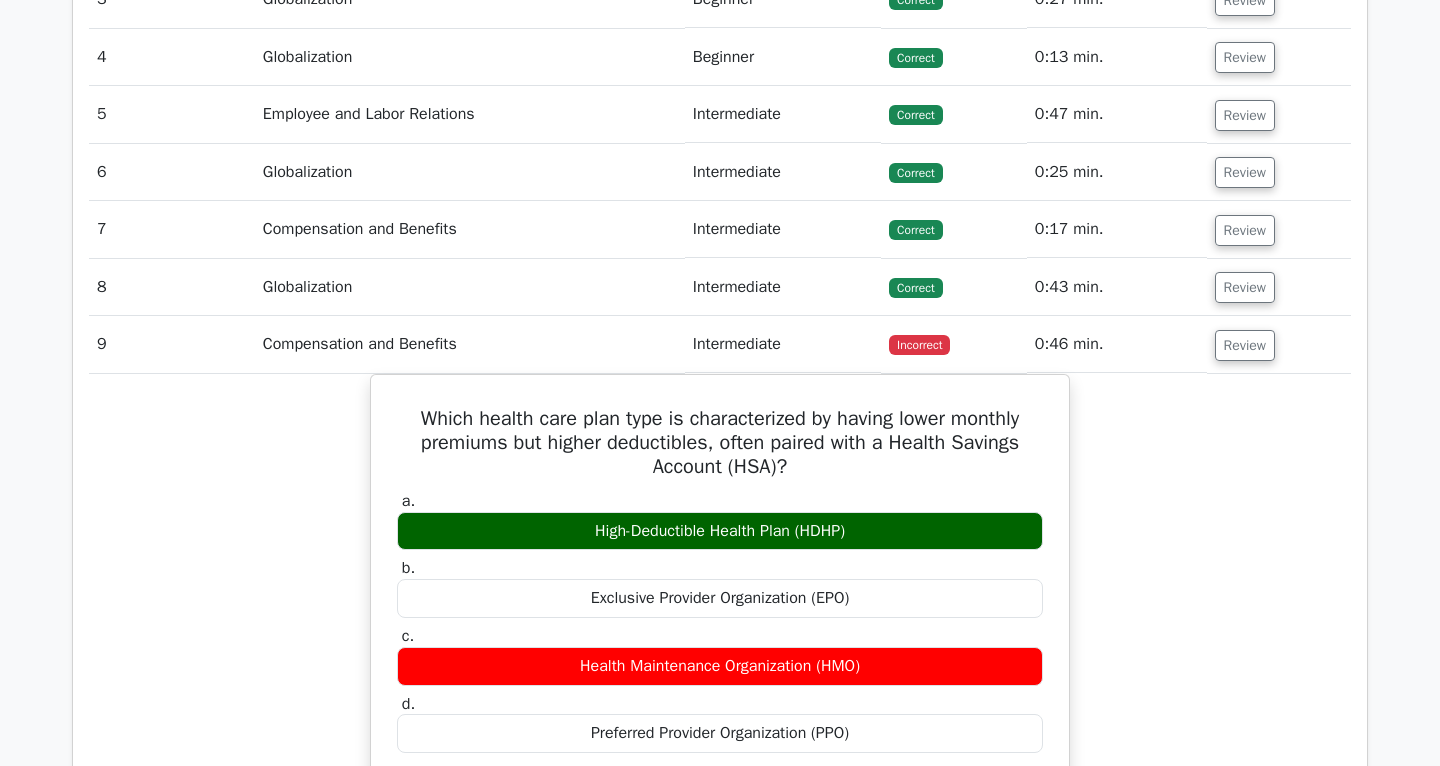click on "Review" at bounding box center (1279, 229) 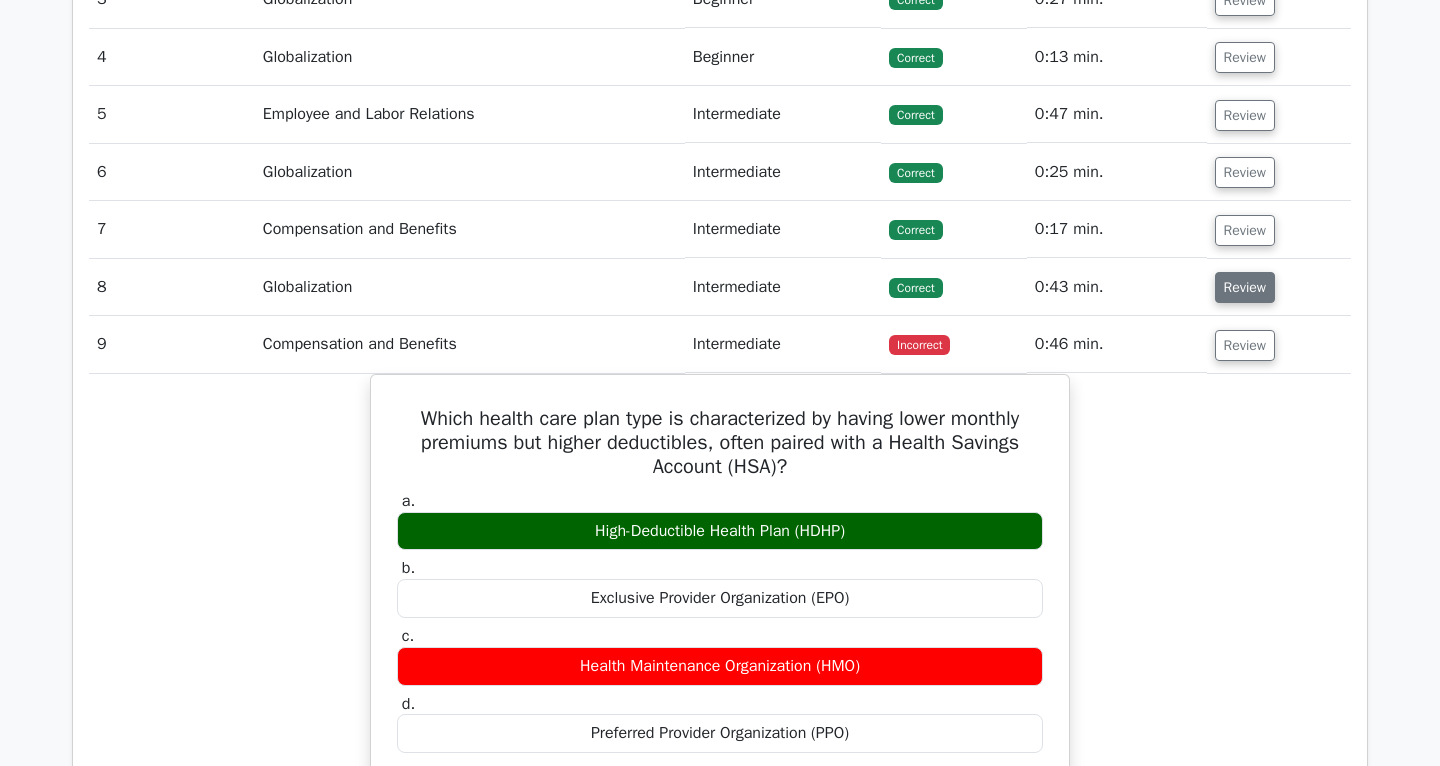 click on "Review" at bounding box center [1245, 287] 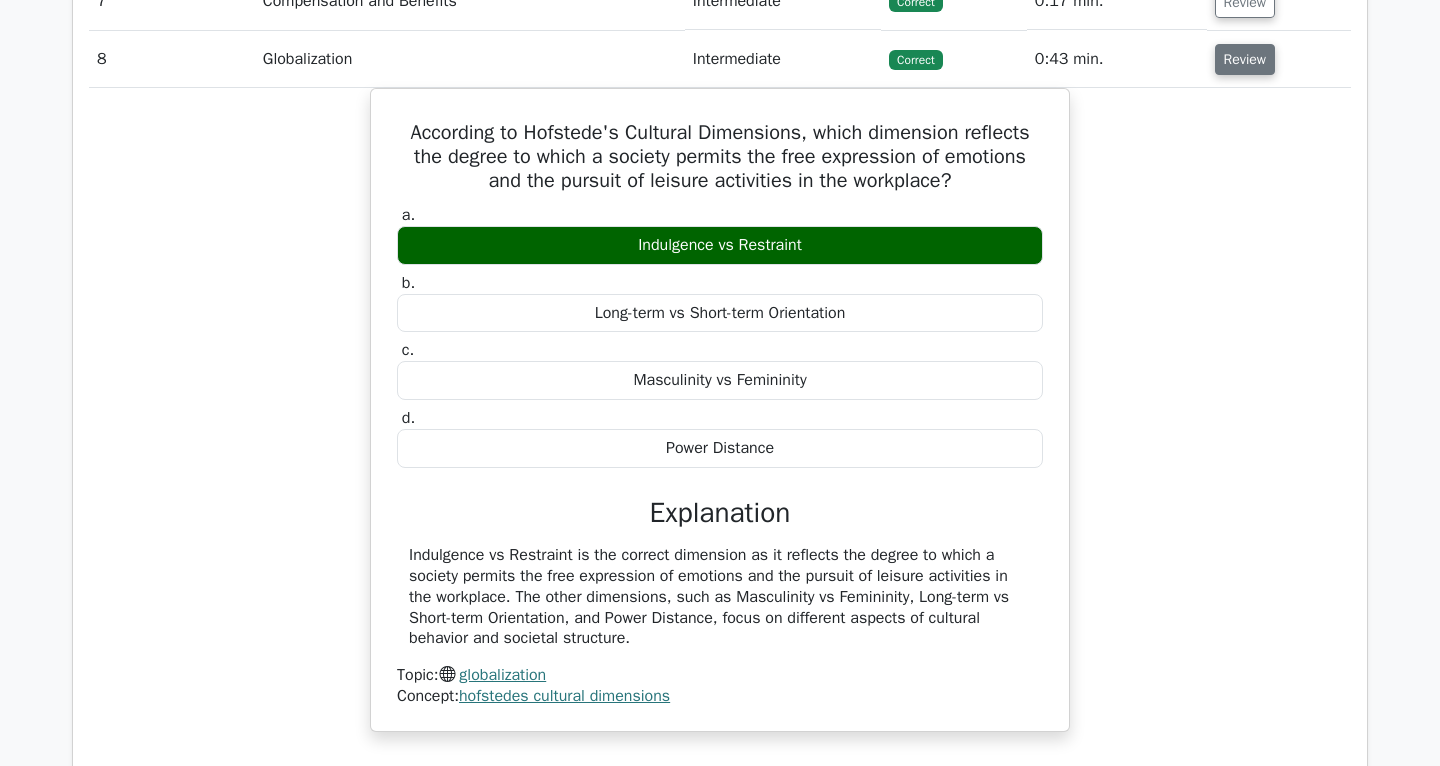 scroll, scrollTop: 2683, scrollLeft: 0, axis: vertical 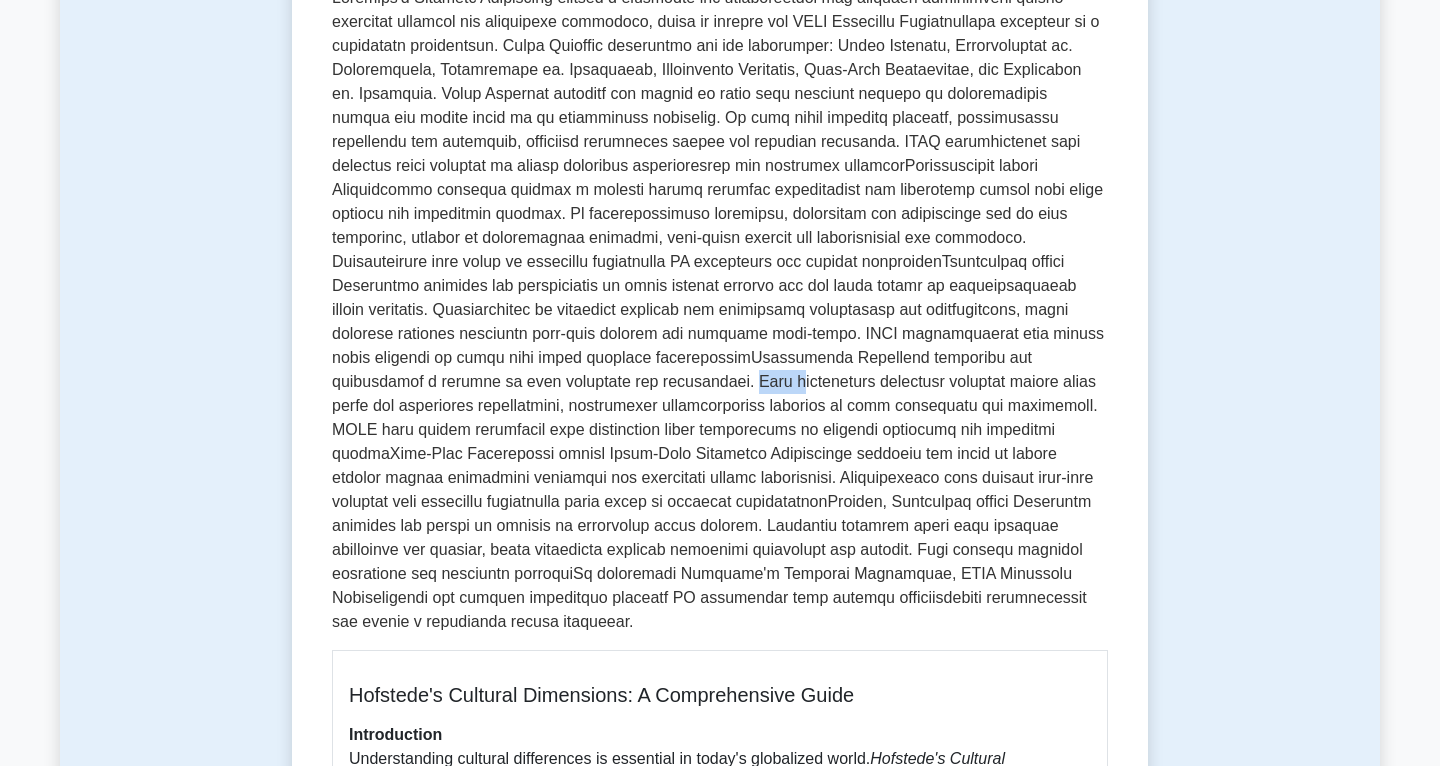 drag, startPoint x: 331, startPoint y: 378, endPoint x: 376, endPoint y: 392, distance: 47.127487 